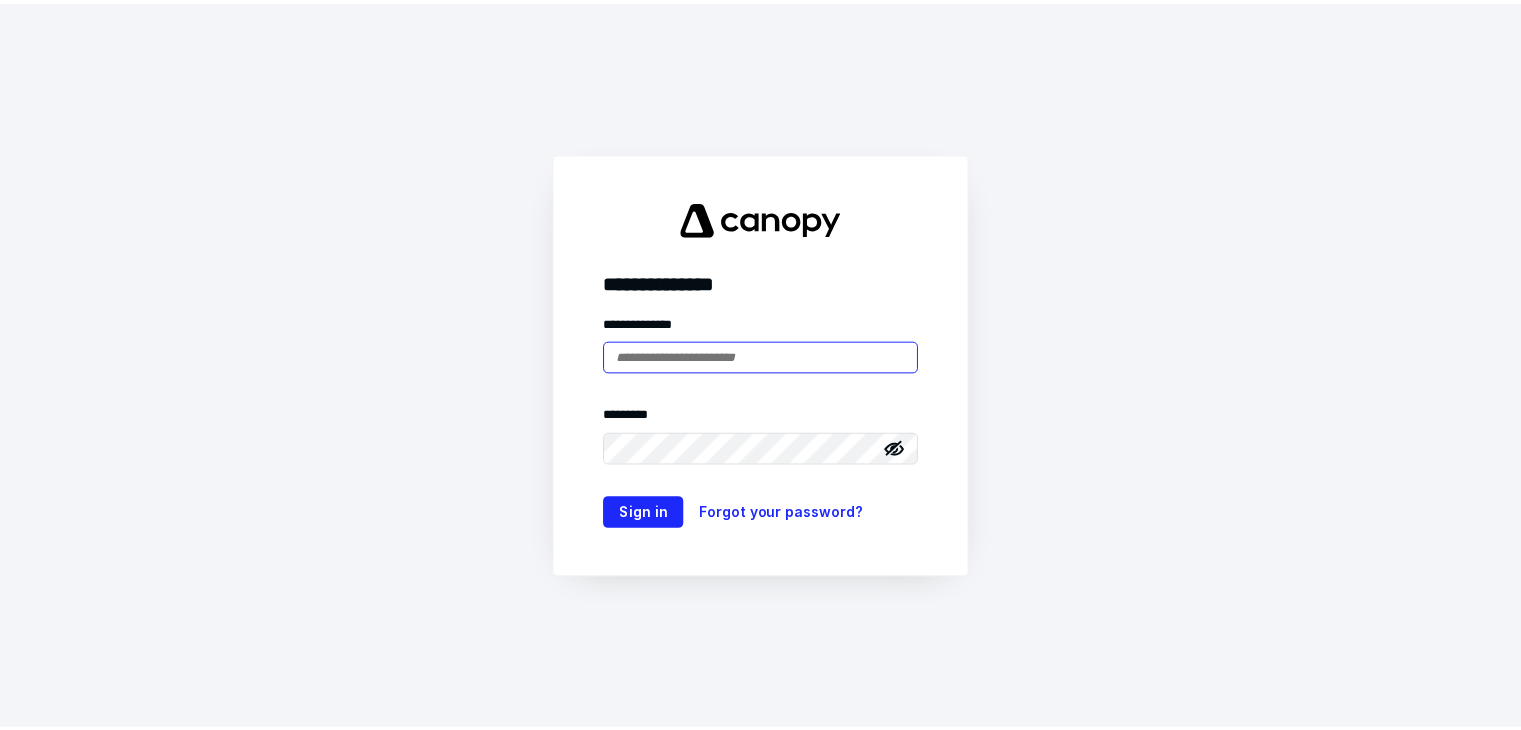 scroll, scrollTop: 0, scrollLeft: 0, axis: both 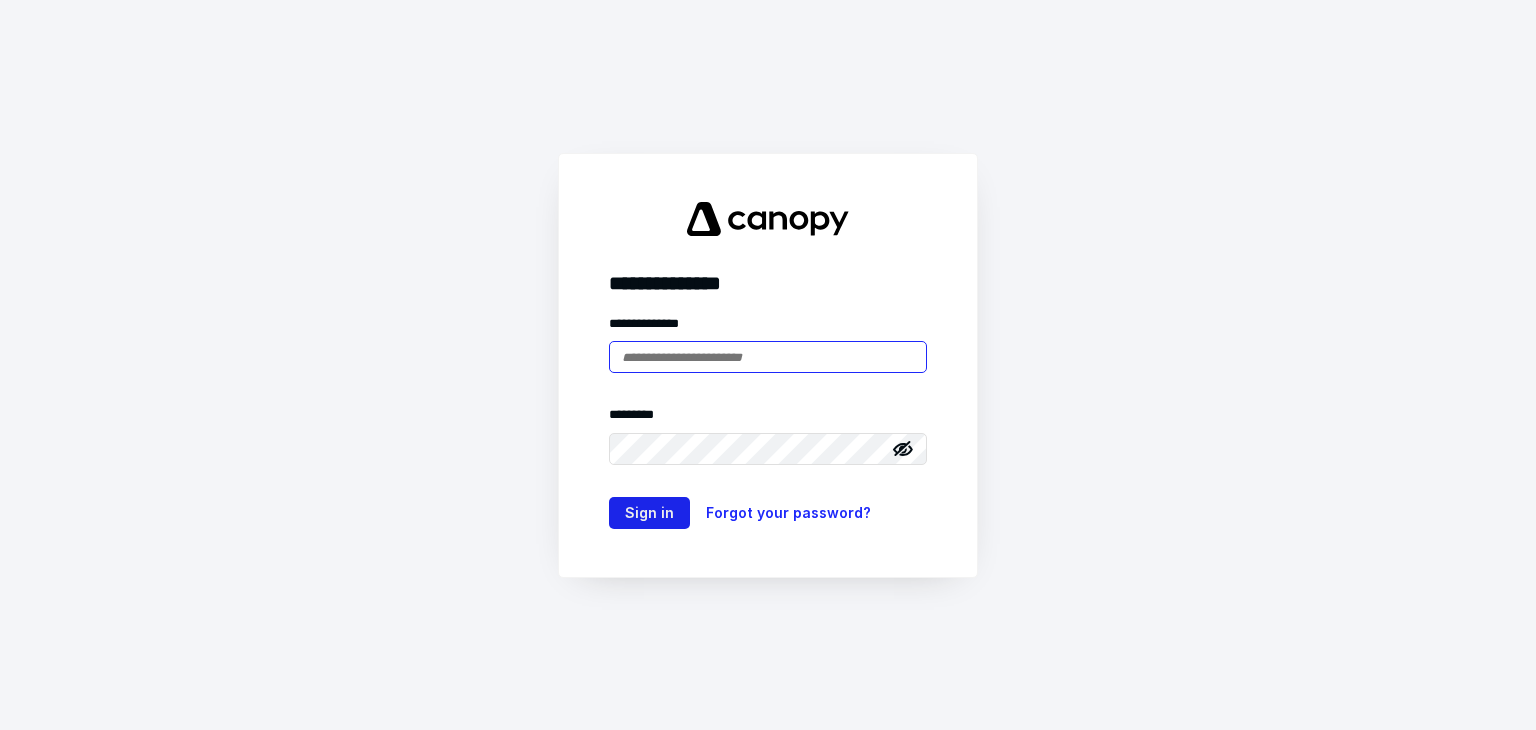 type on "**********" 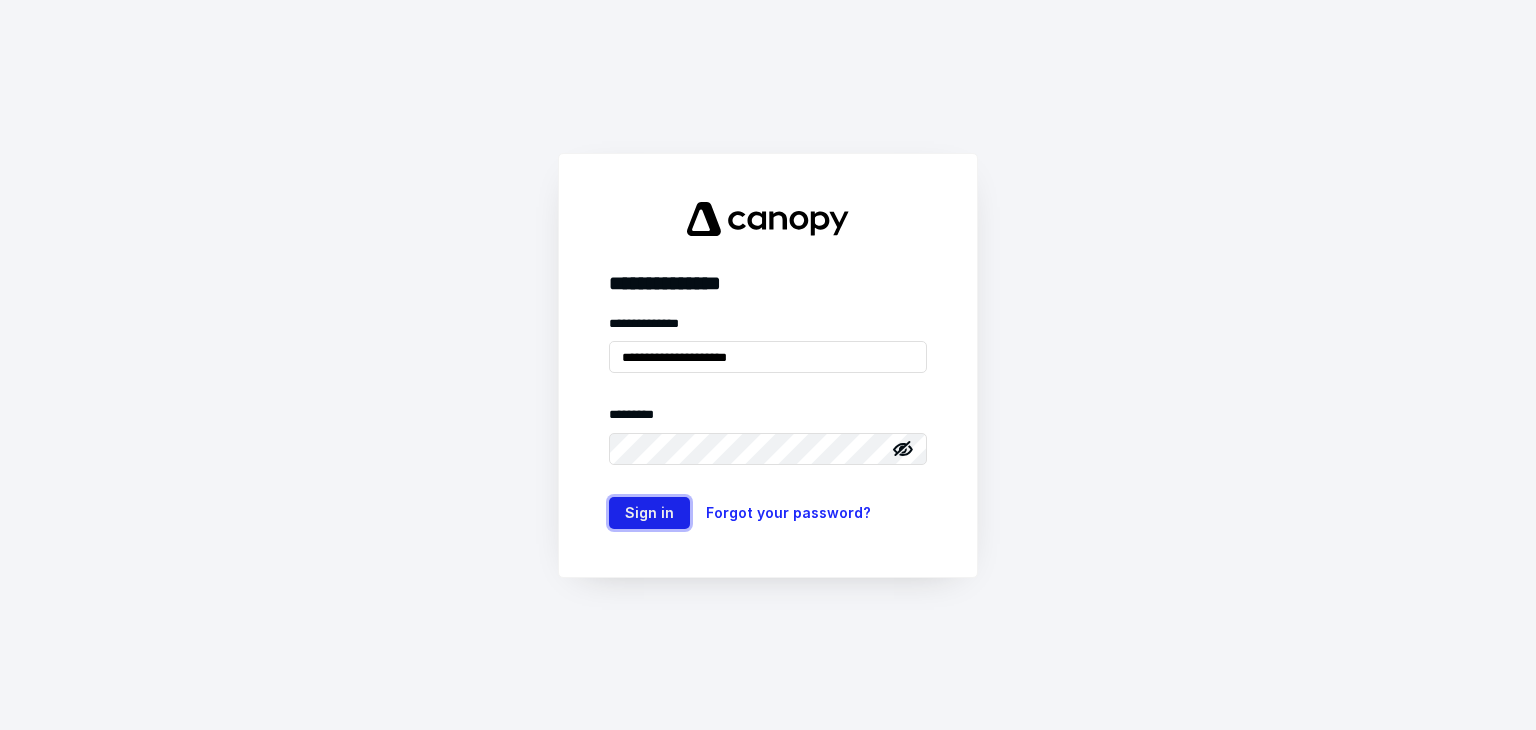 click on "Sign in" at bounding box center (649, 513) 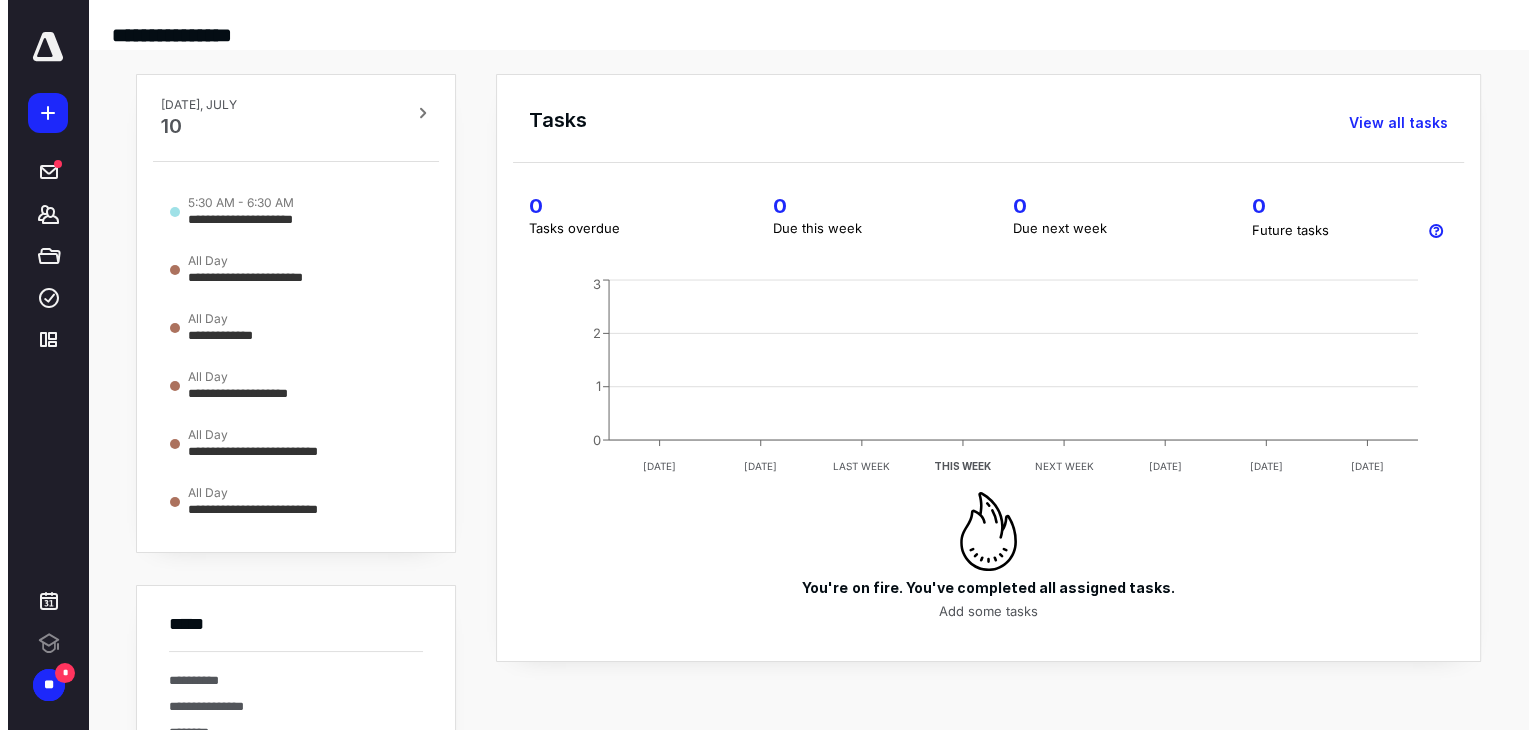 scroll, scrollTop: 0, scrollLeft: 0, axis: both 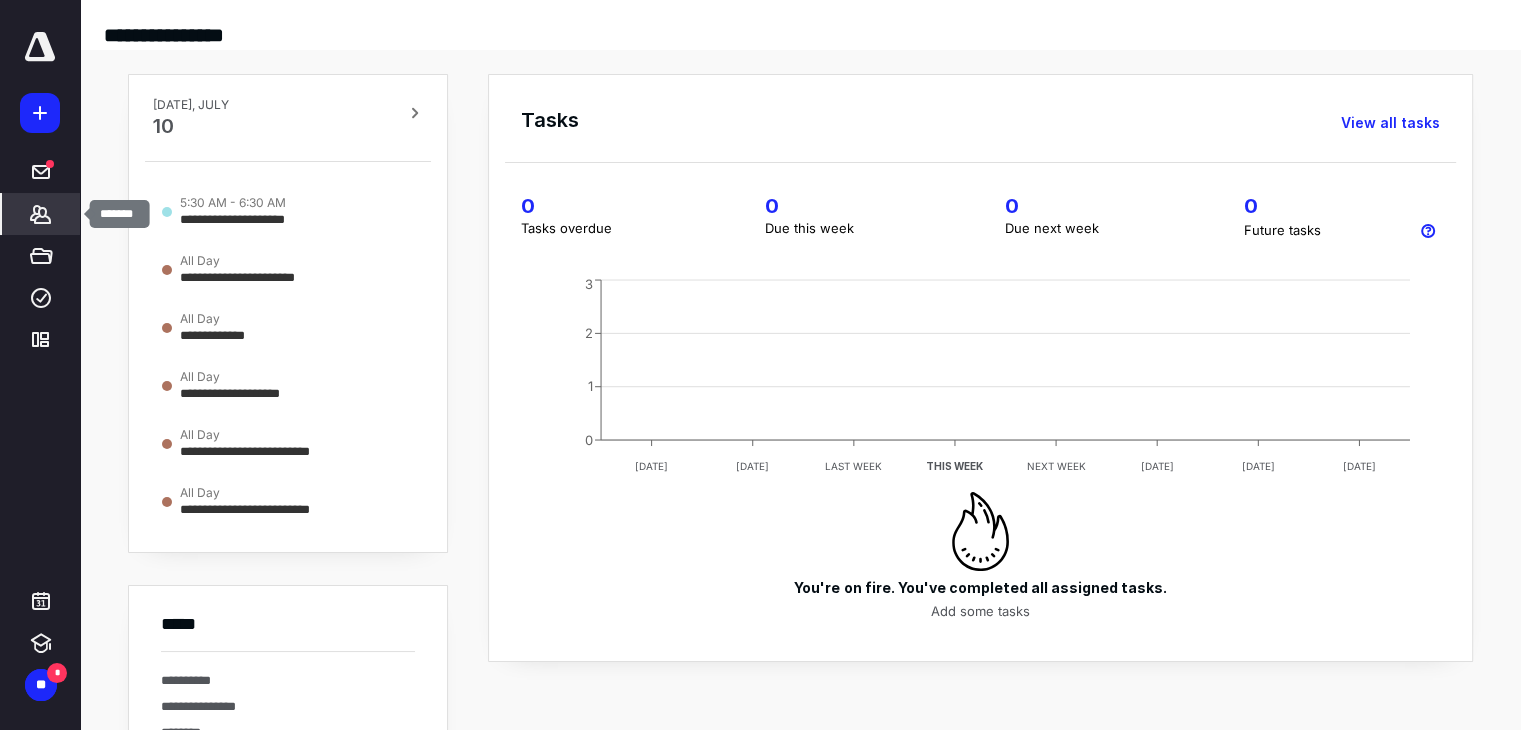 click 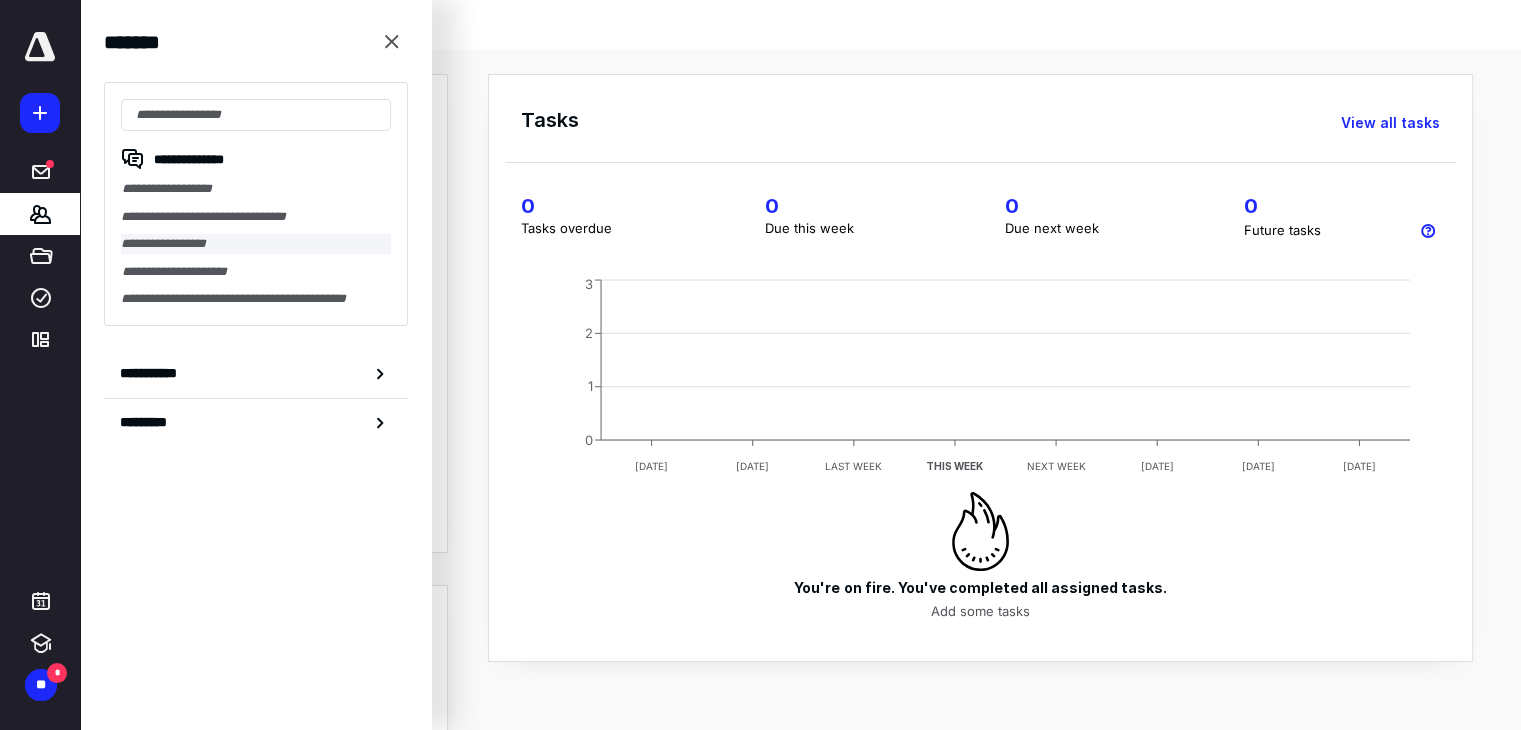 click on "**********" at bounding box center [256, 244] 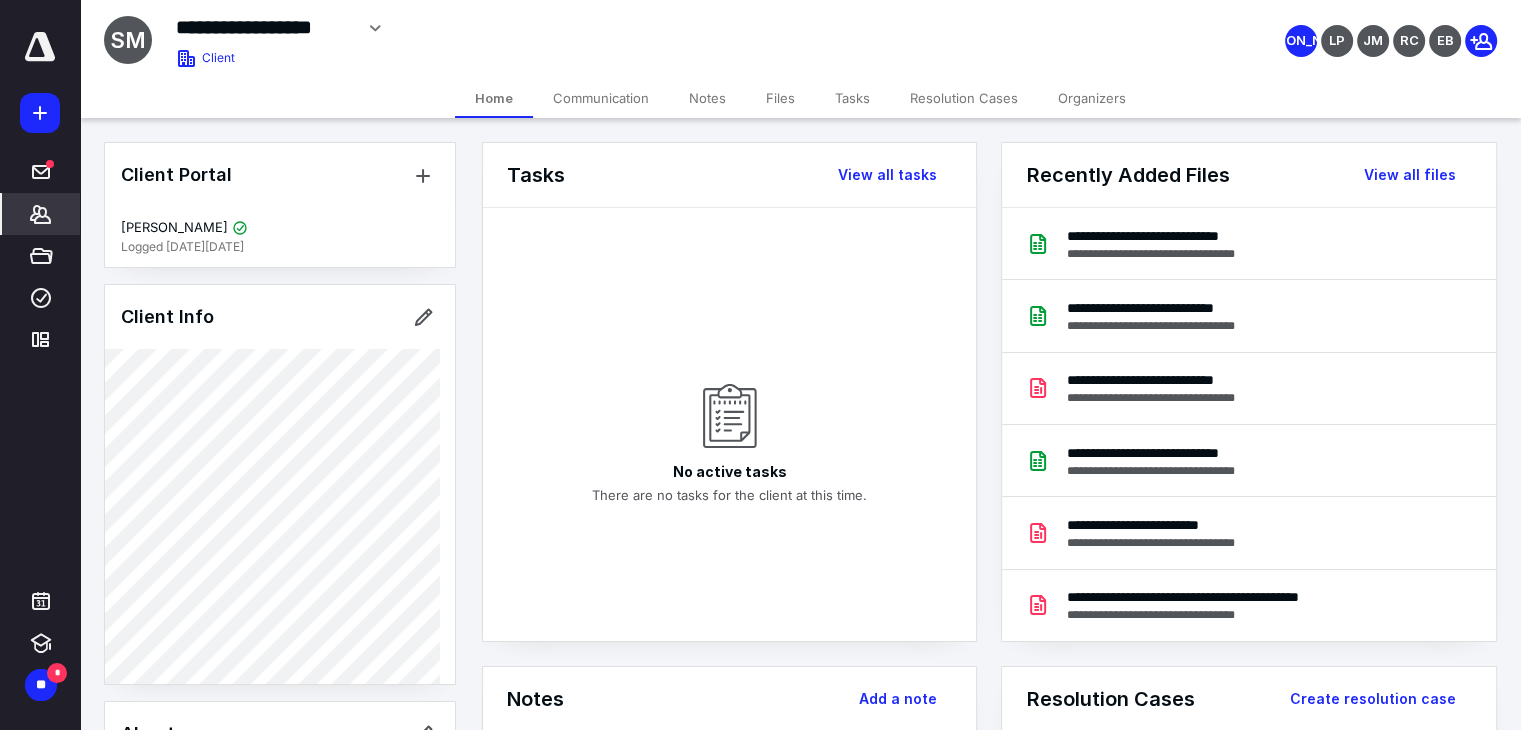 click on "Files" at bounding box center (780, 98) 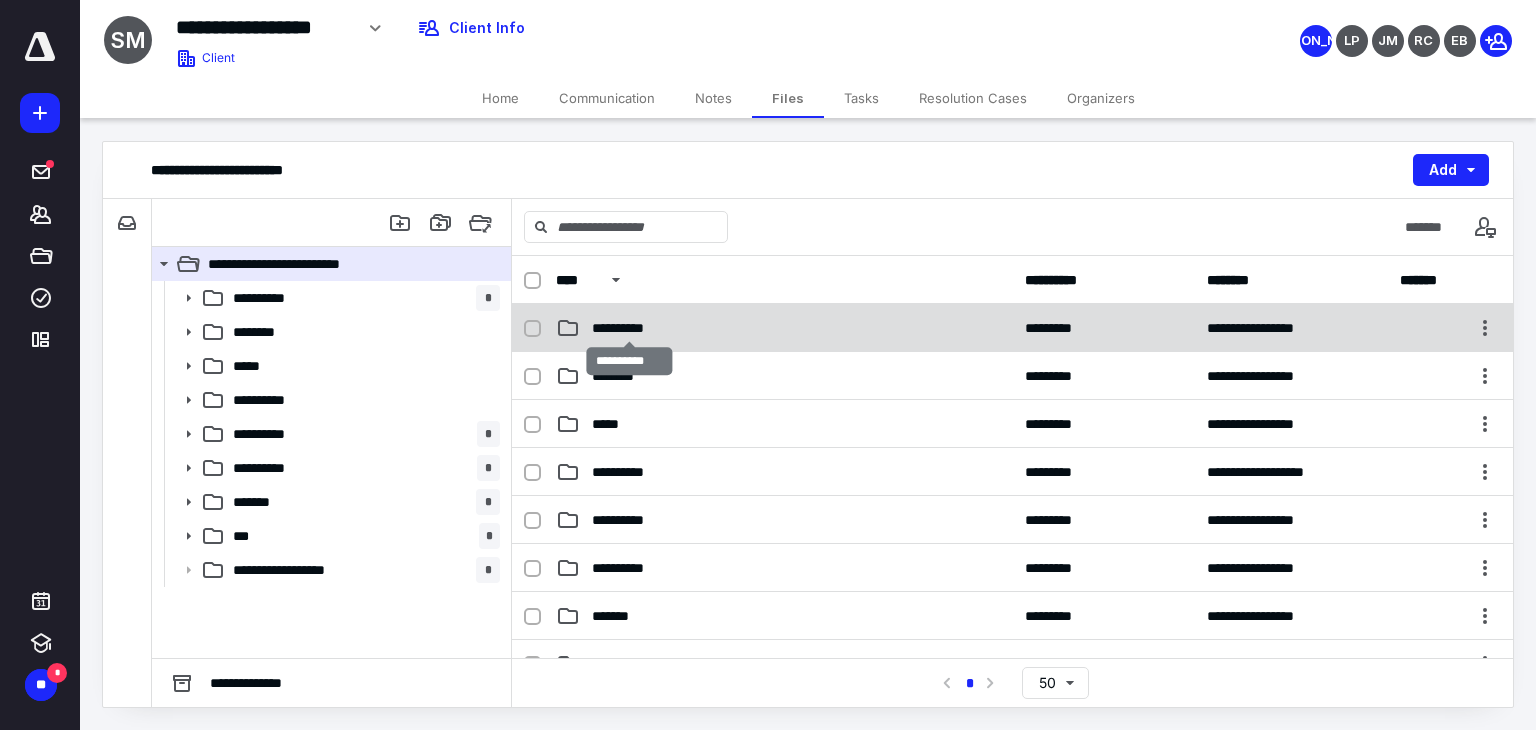 click on "**********" at bounding box center [629, 328] 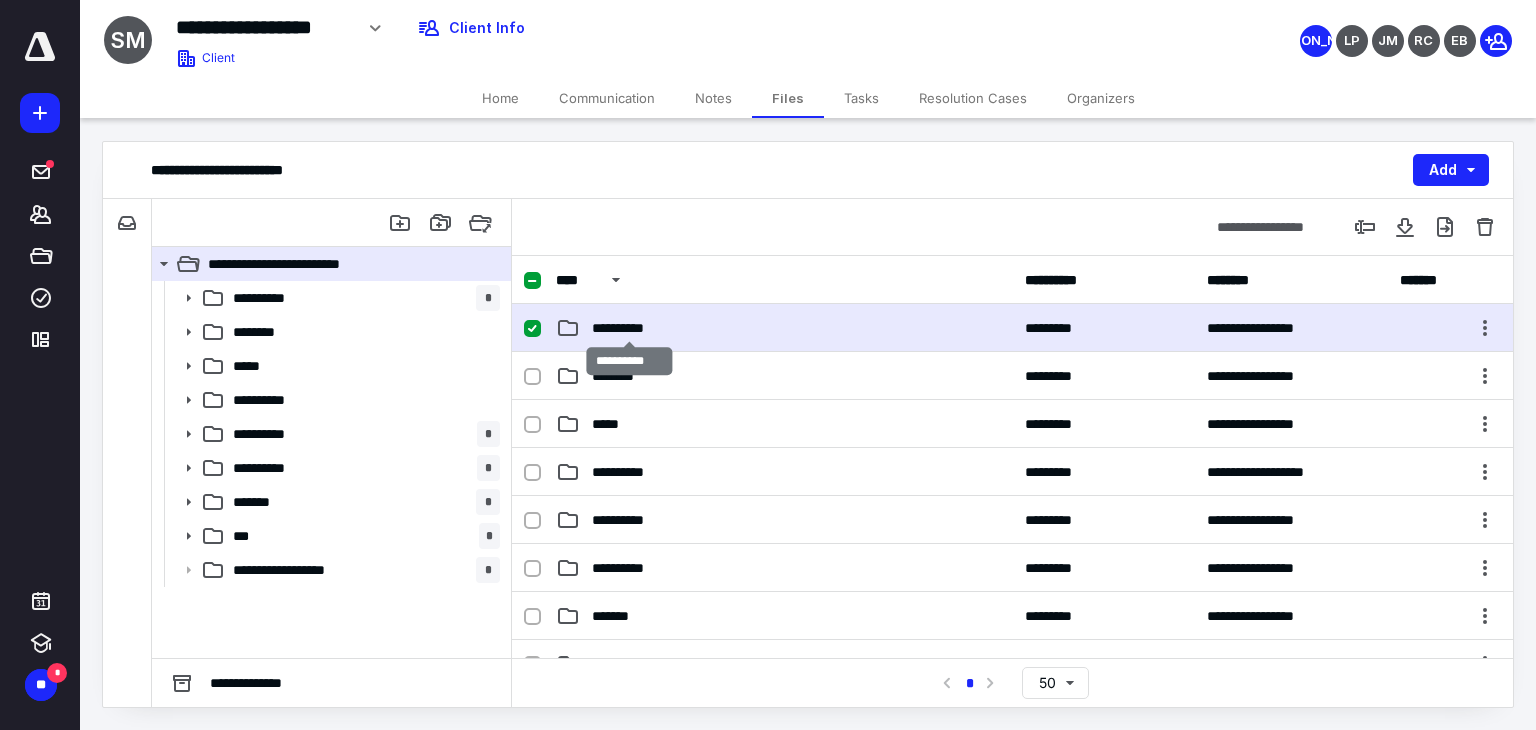 click on "**********" at bounding box center (629, 328) 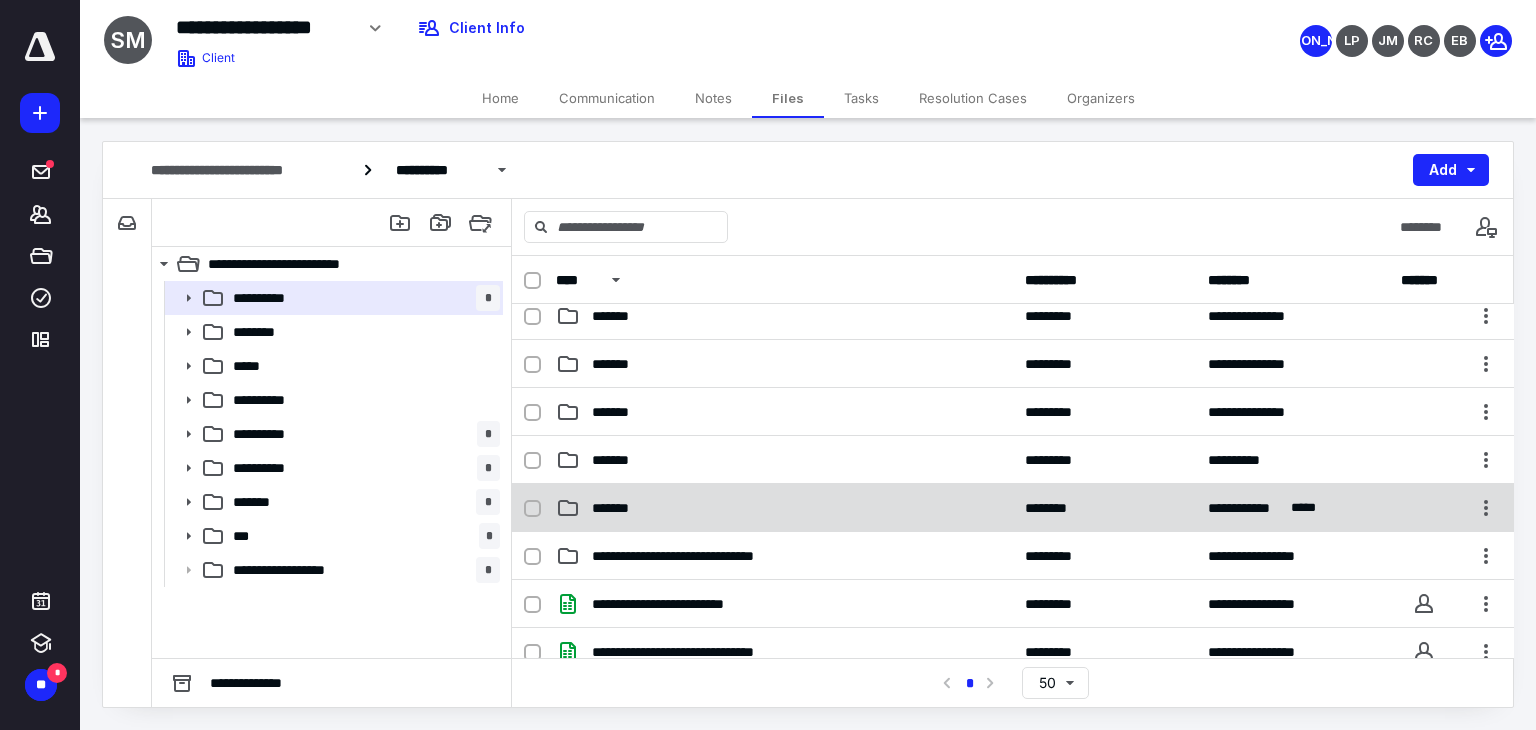 scroll, scrollTop: 200, scrollLeft: 0, axis: vertical 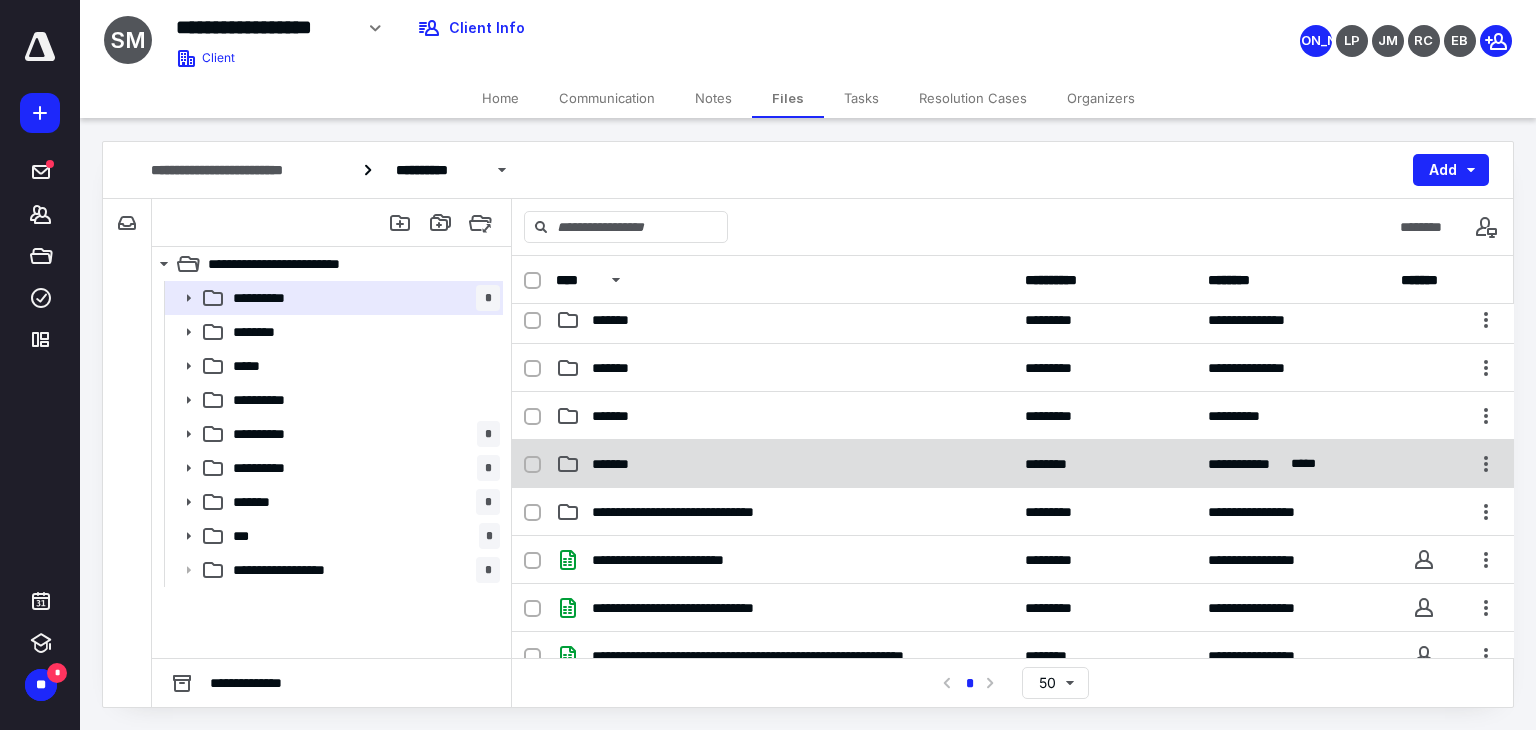 click on "*******" at bounding box center (784, 464) 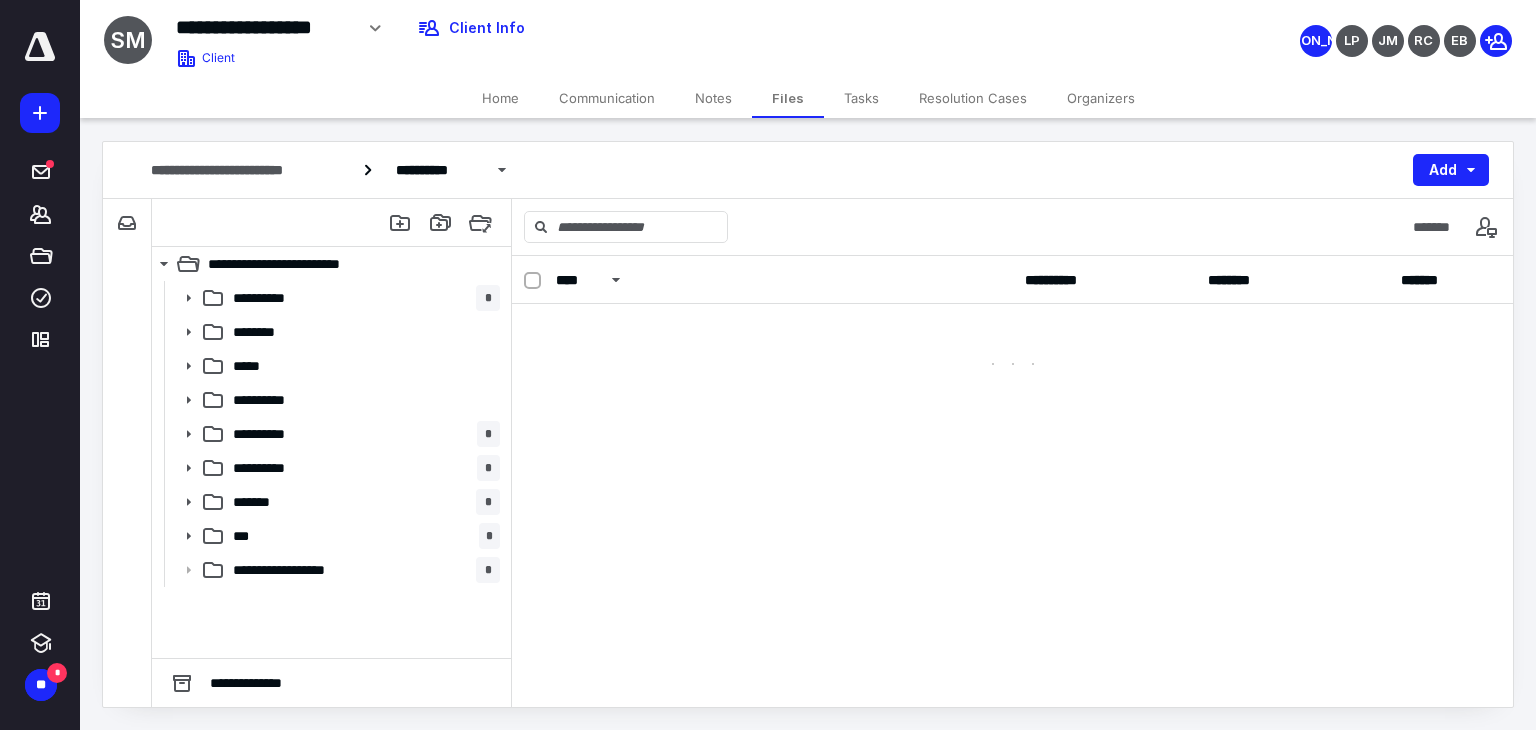 scroll, scrollTop: 0, scrollLeft: 0, axis: both 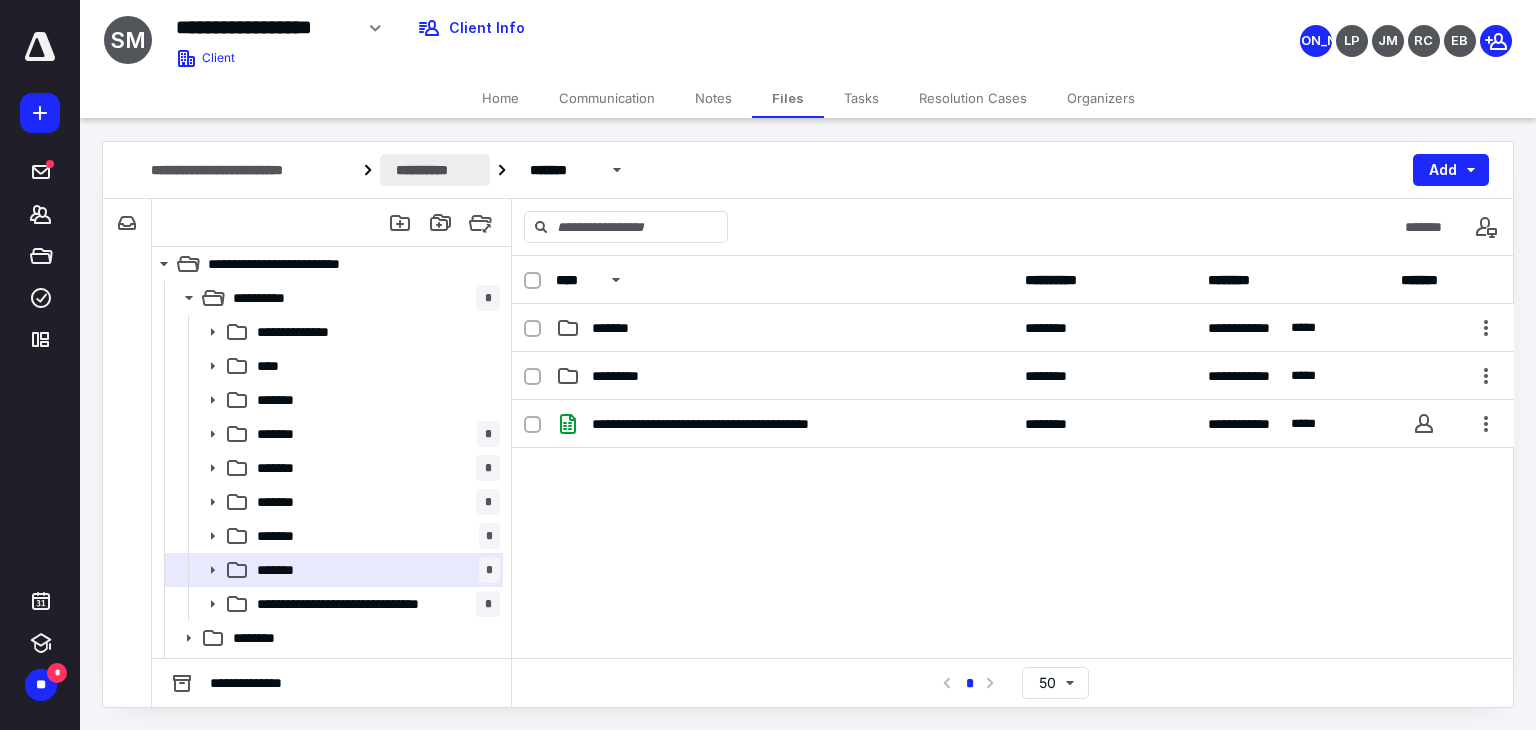 click on "**********" at bounding box center (435, 170) 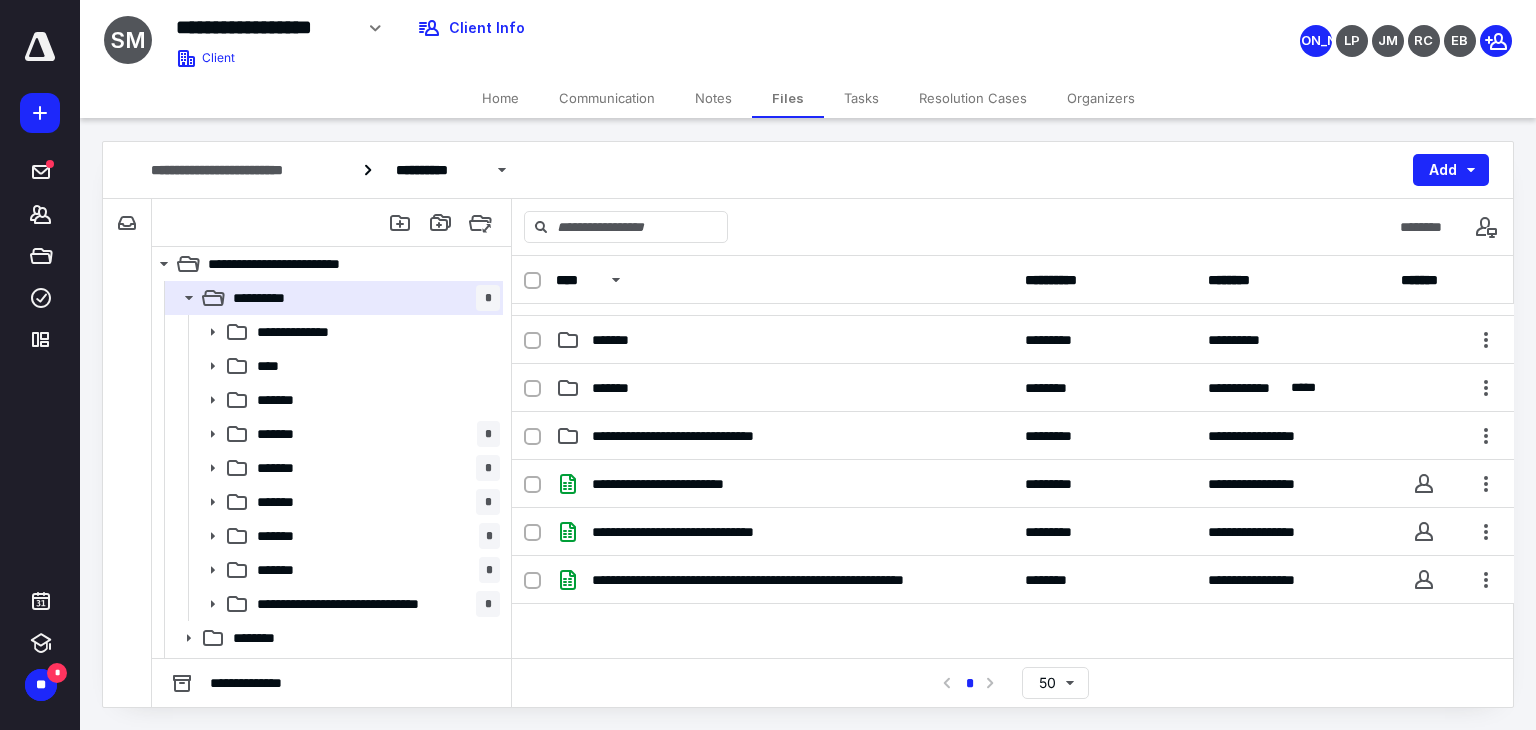 scroll, scrollTop: 176, scrollLeft: 0, axis: vertical 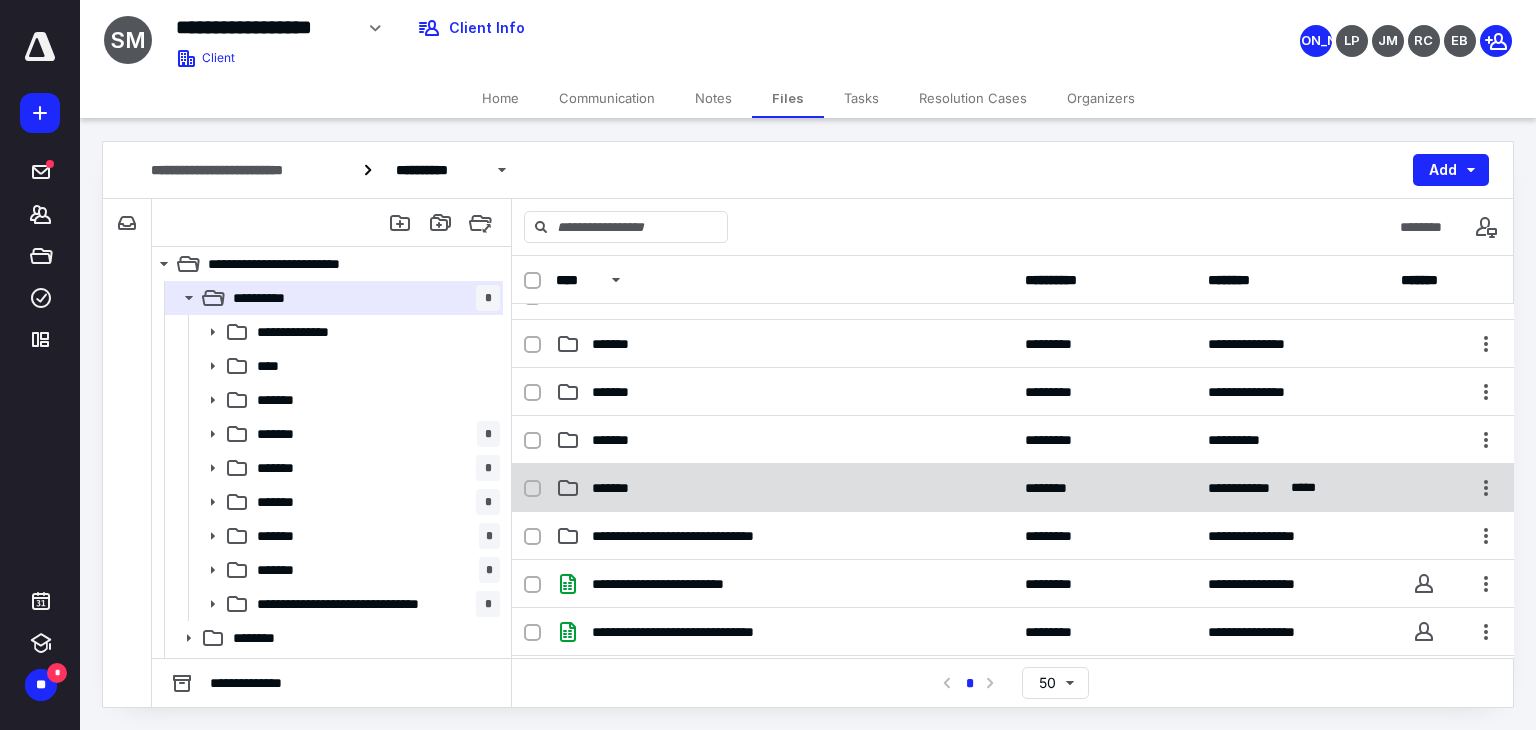 click on "*******" at bounding box center [620, 488] 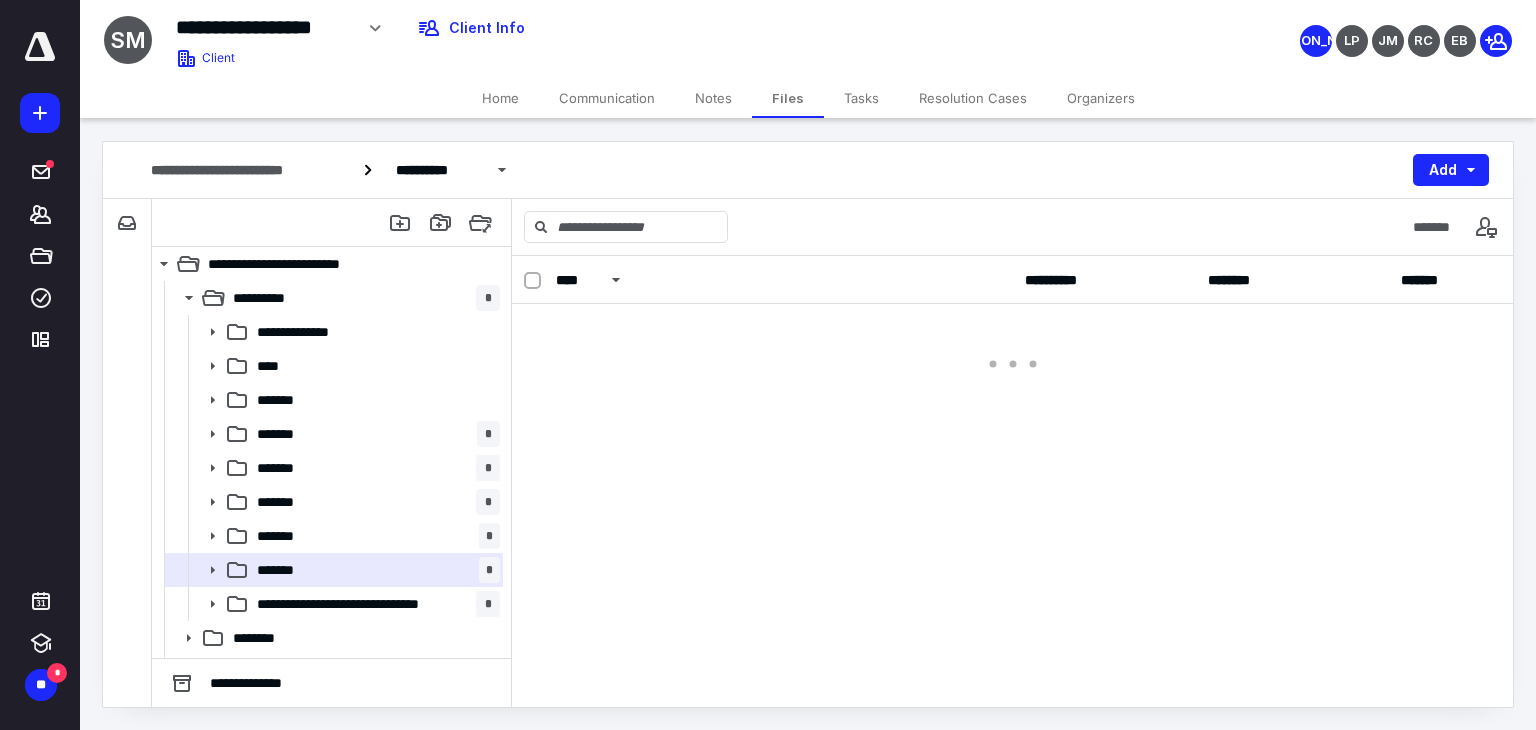 scroll, scrollTop: 0, scrollLeft: 0, axis: both 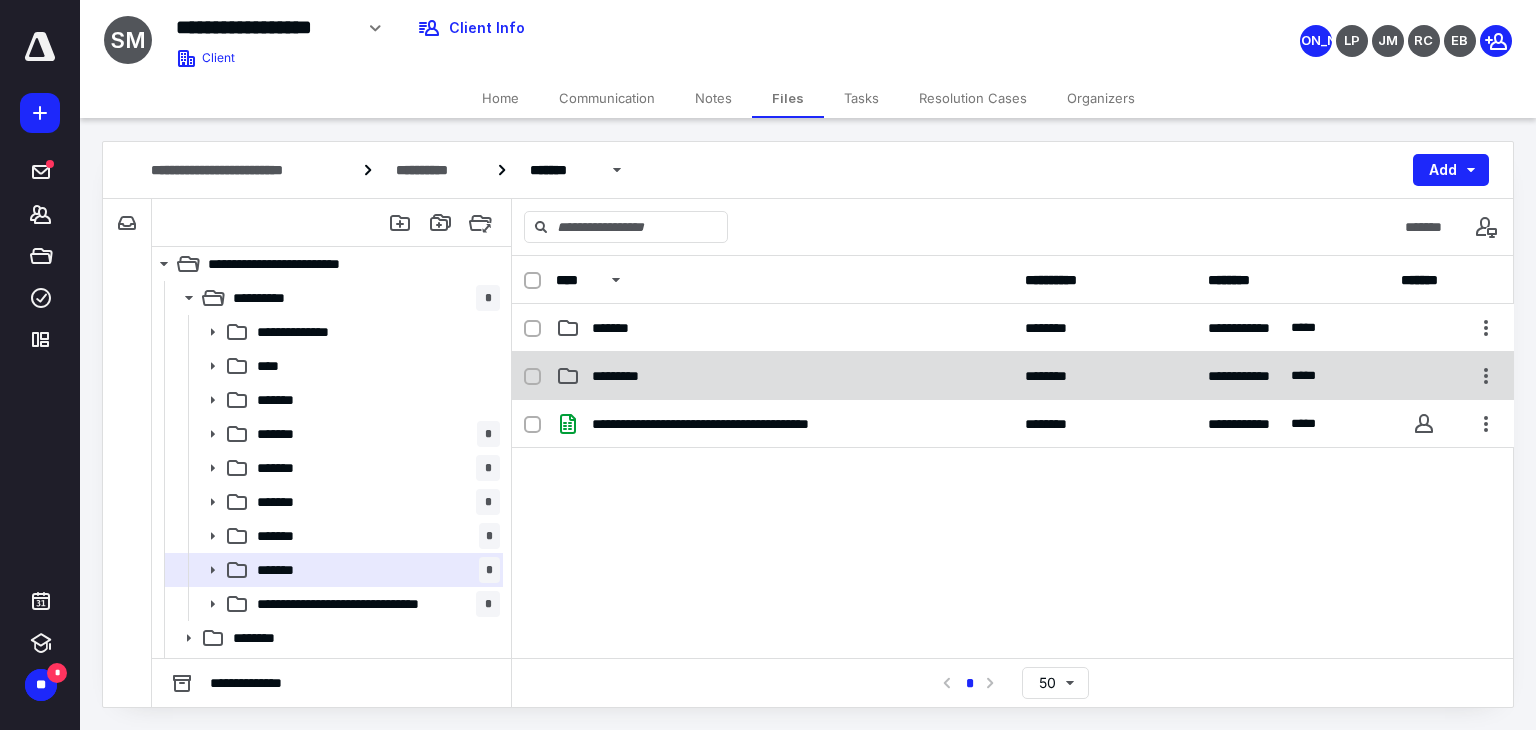 click on "*********" at bounding box center (784, 376) 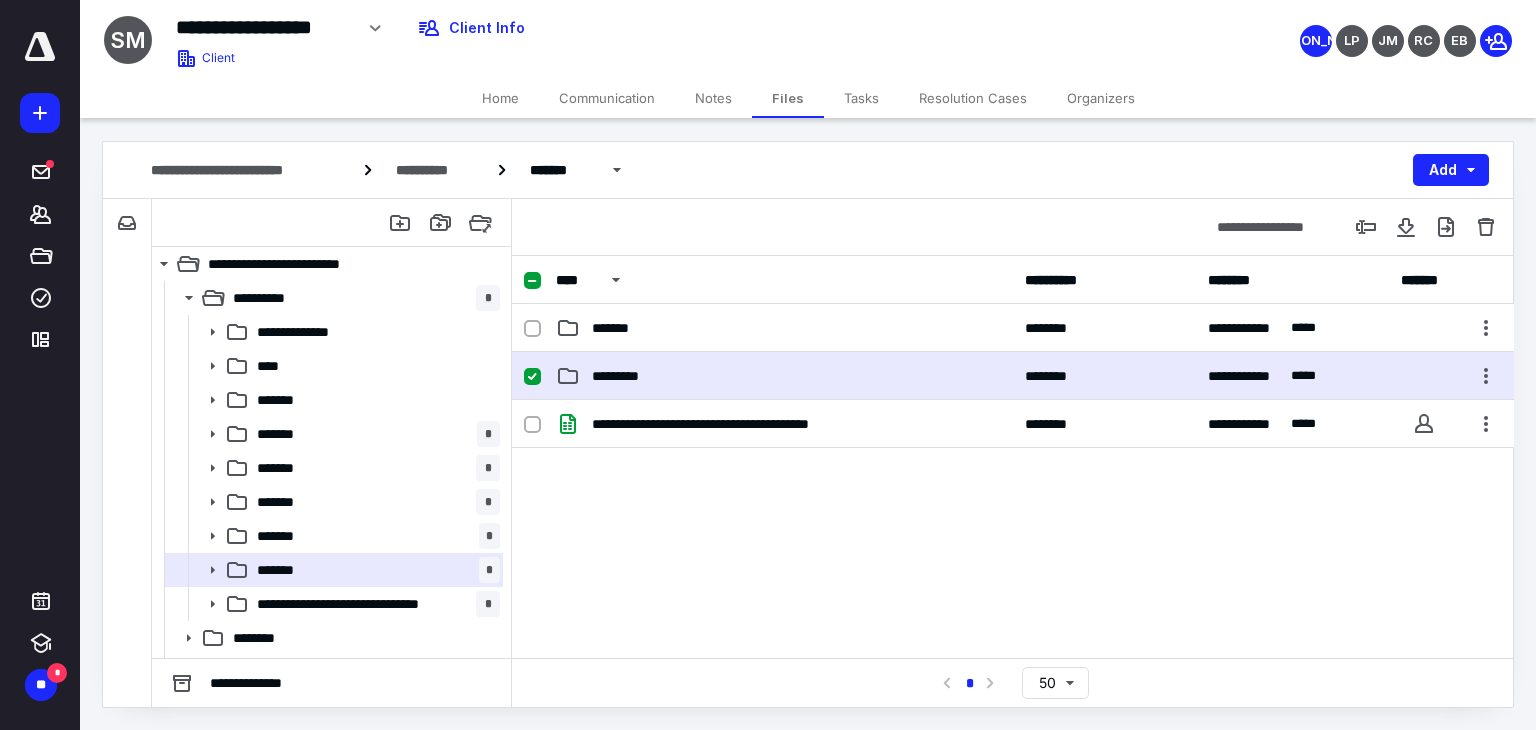 click on "*********" at bounding box center [784, 376] 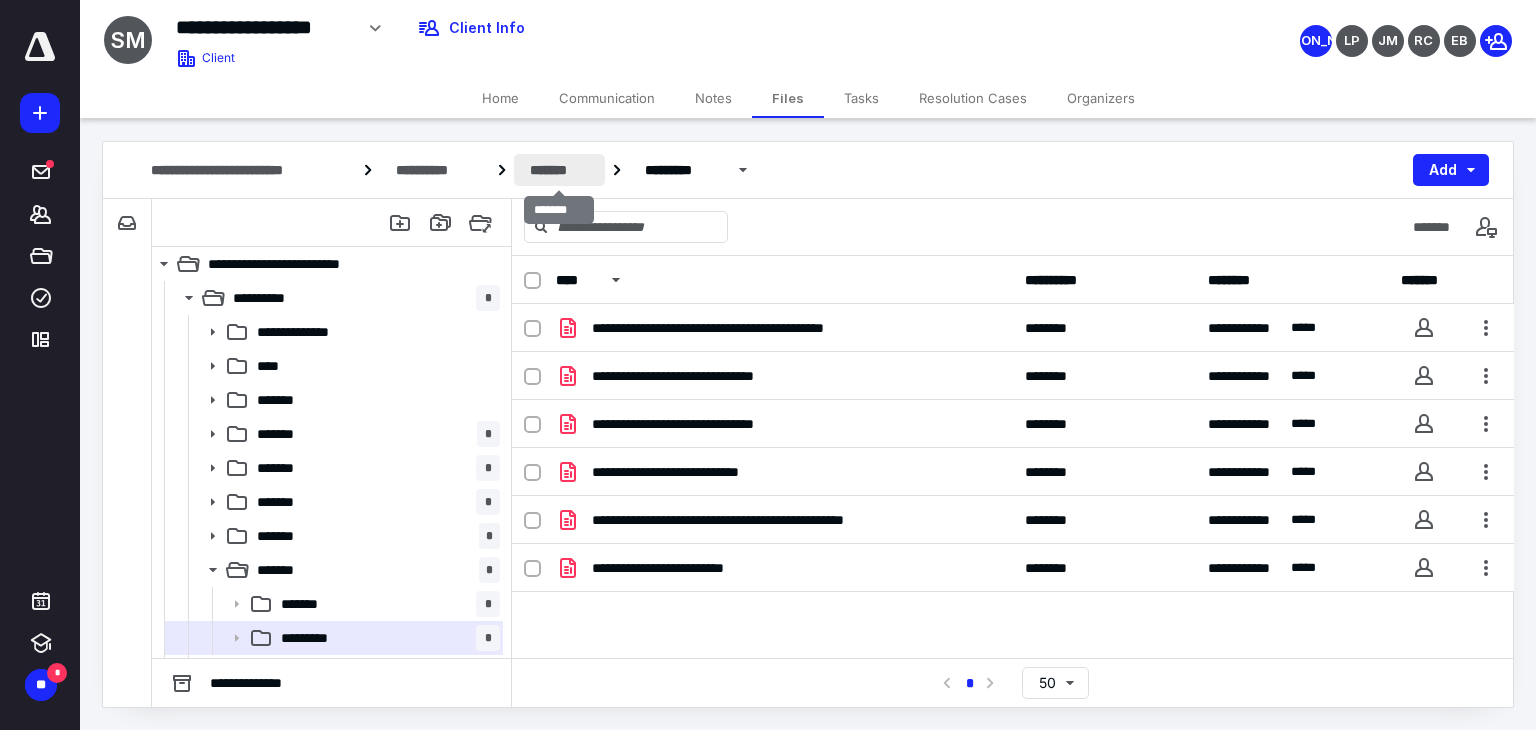 click on "*******" at bounding box center (560, 170) 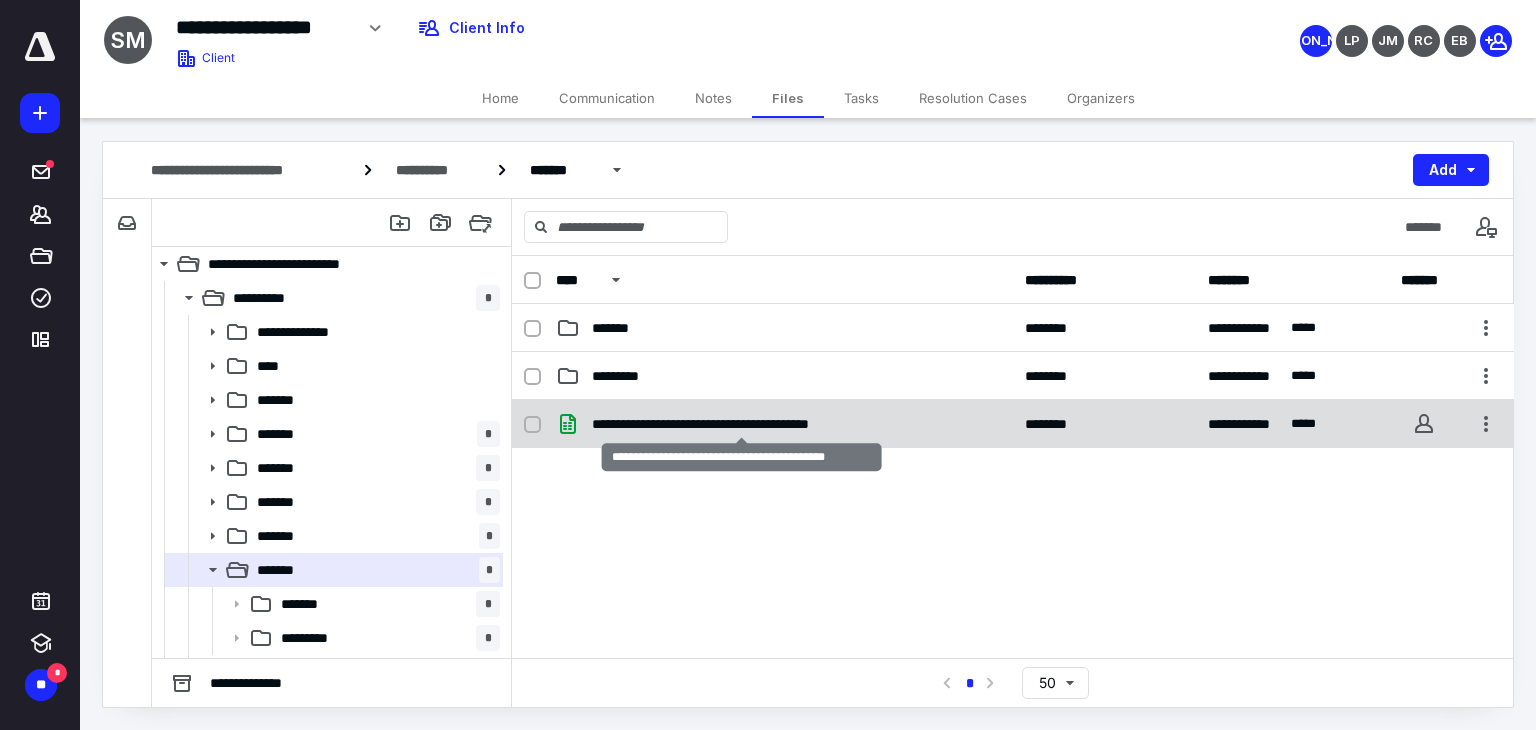 click on "**********" at bounding box center [741, 424] 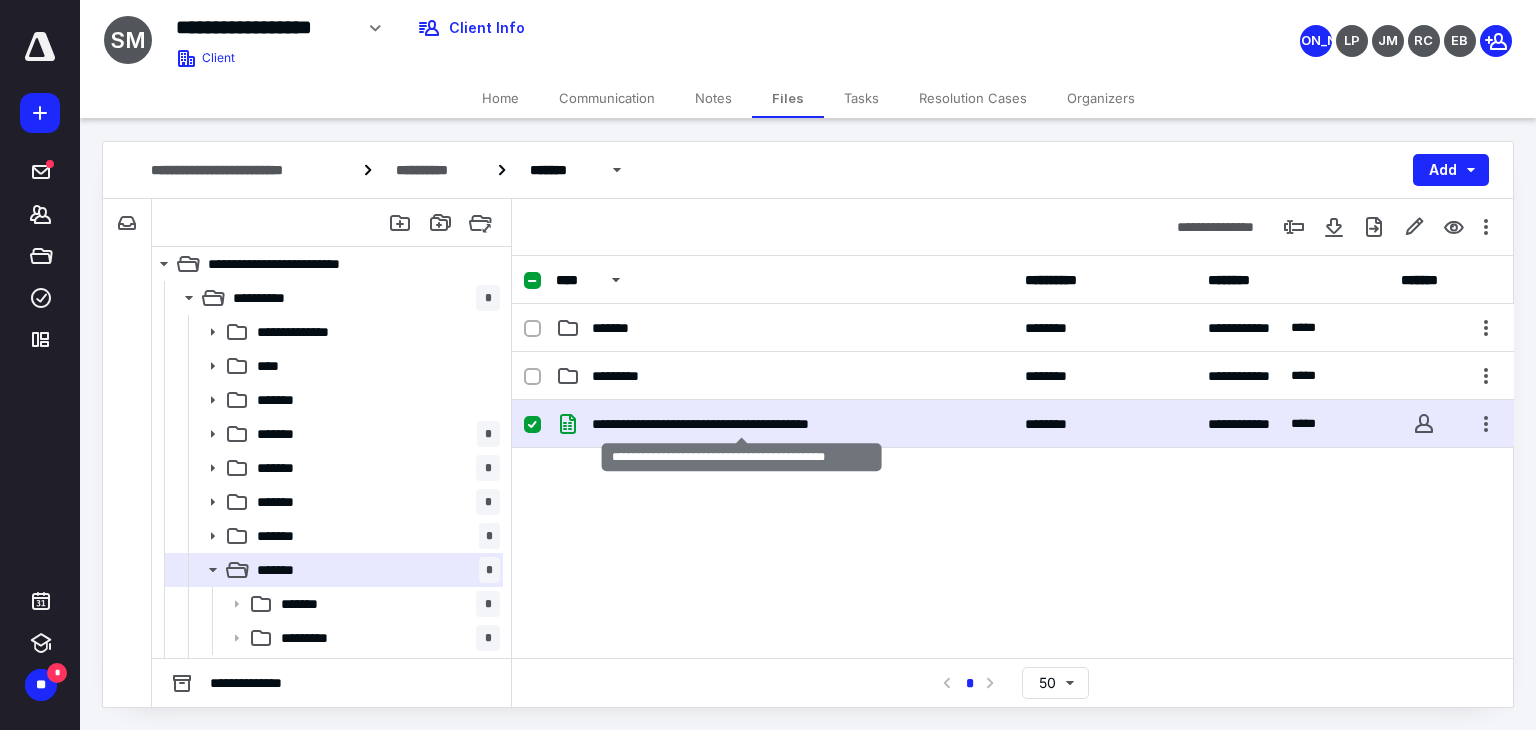 click on "**********" at bounding box center (741, 424) 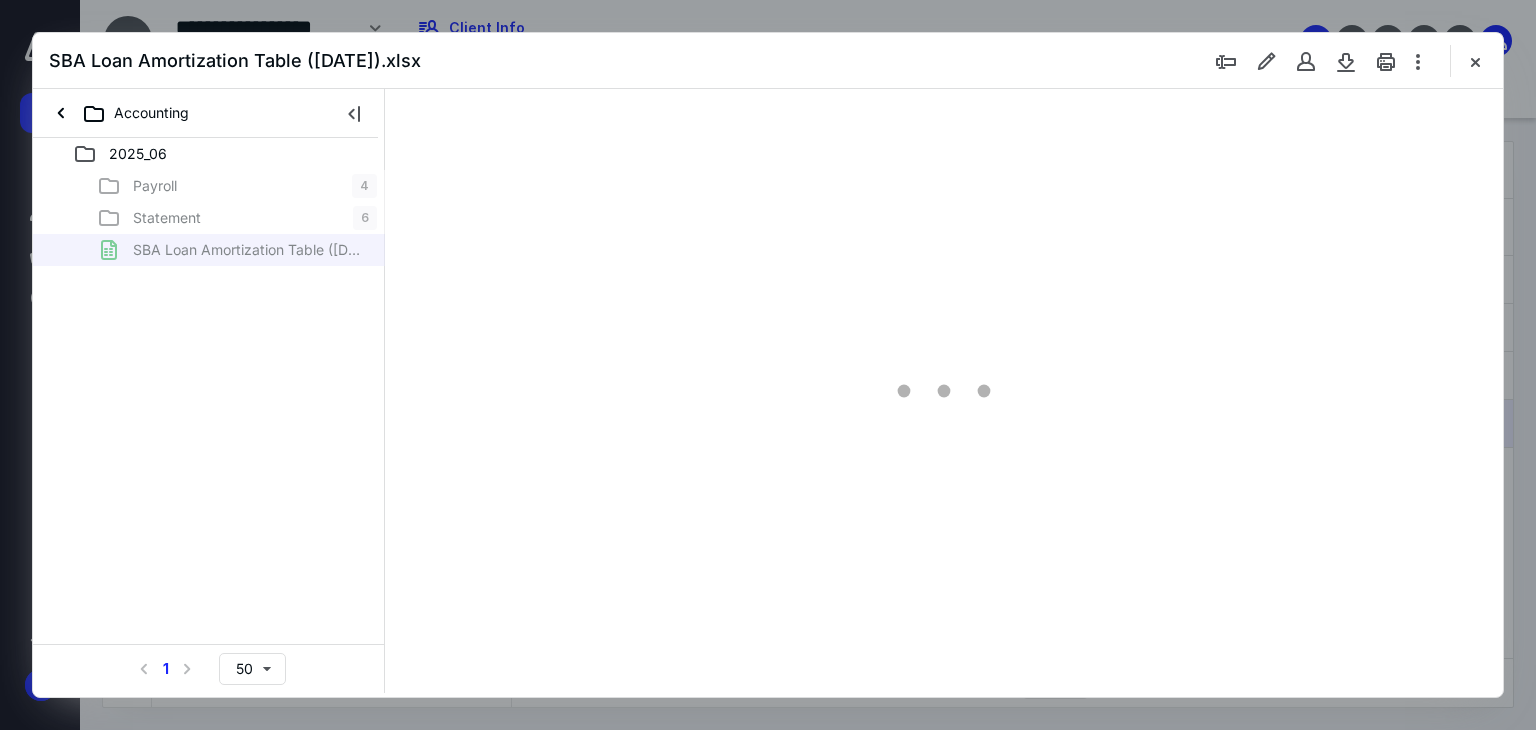scroll, scrollTop: 0, scrollLeft: 0, axis: both 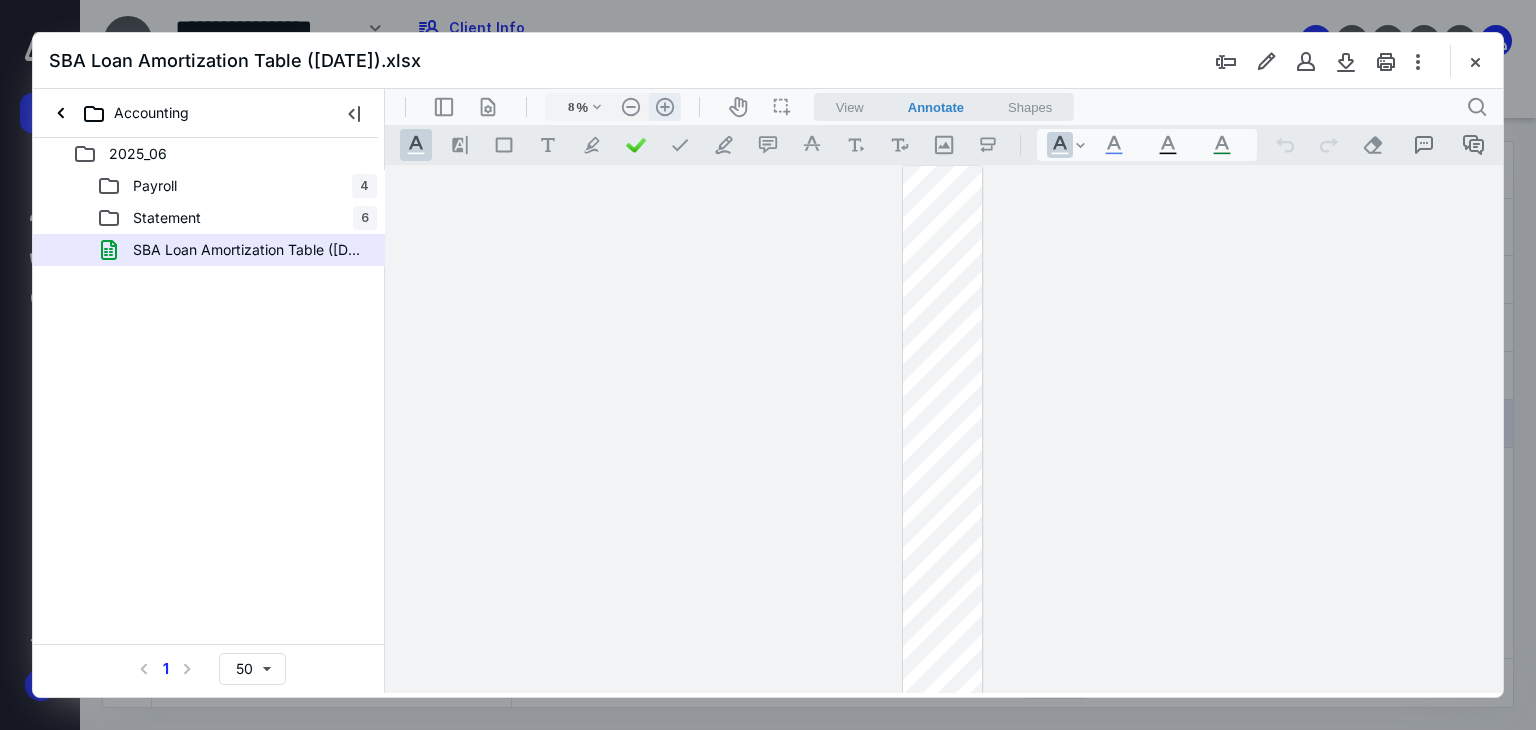 click on ".cls-1{fill:#abb0c4;} icon - header - zoom - in - line" at bounding box center [665, 107] 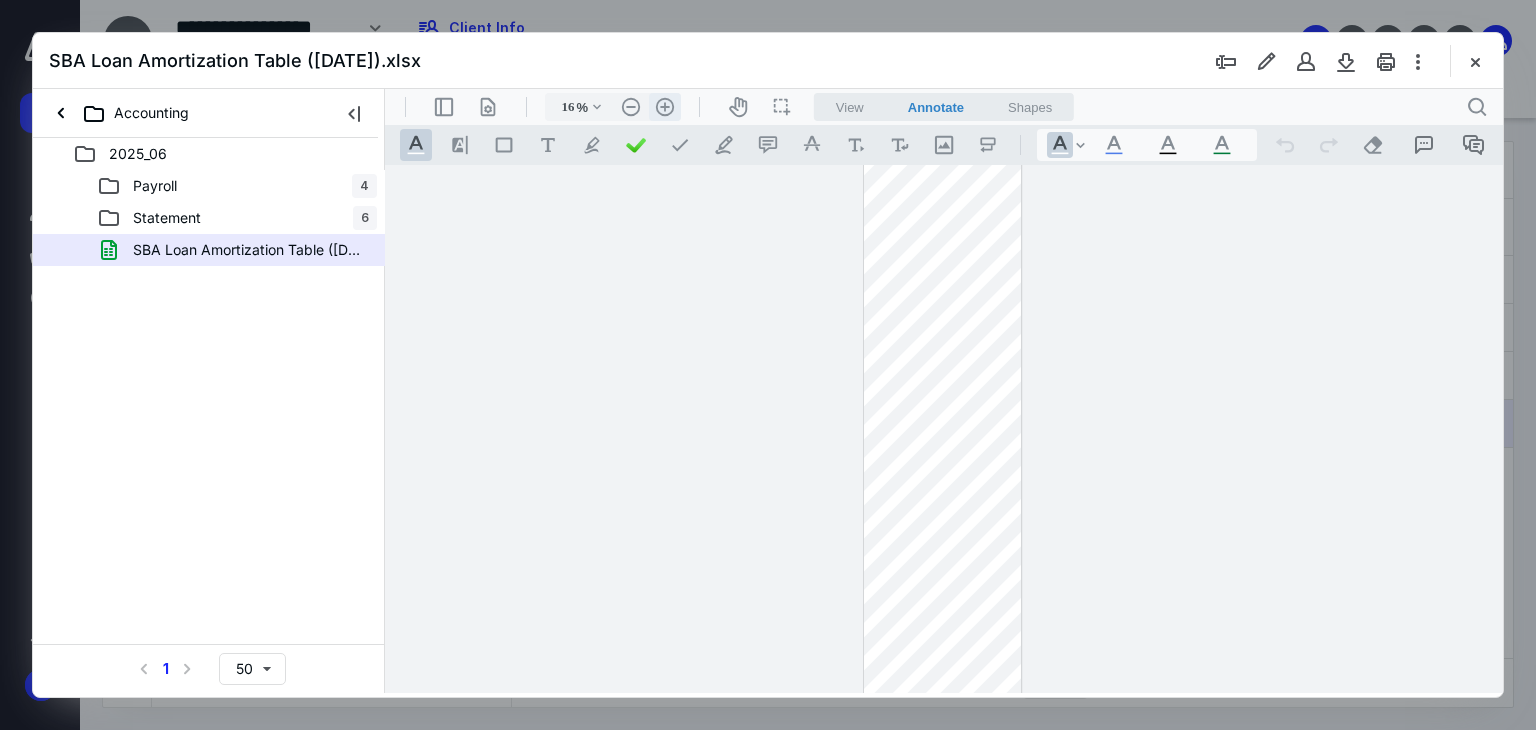 click on ".cls-1{fill:#abb0c4;} icon - header - zoom - in - line" at bounding box center [665, 107] 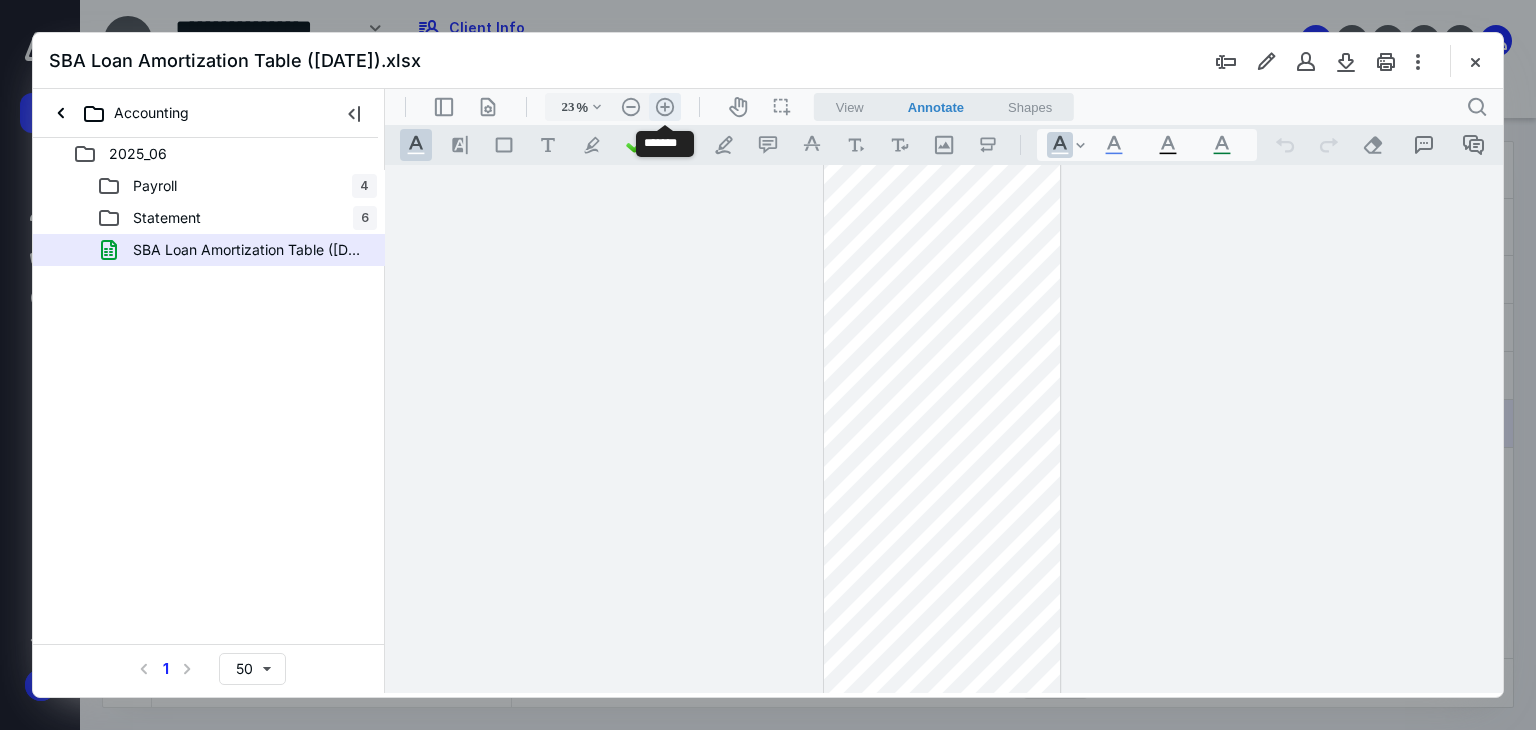 click on ".cls-1{fill:#abb0c4;} icon - header - zoom - in - line" at bounding box center [665, 107] 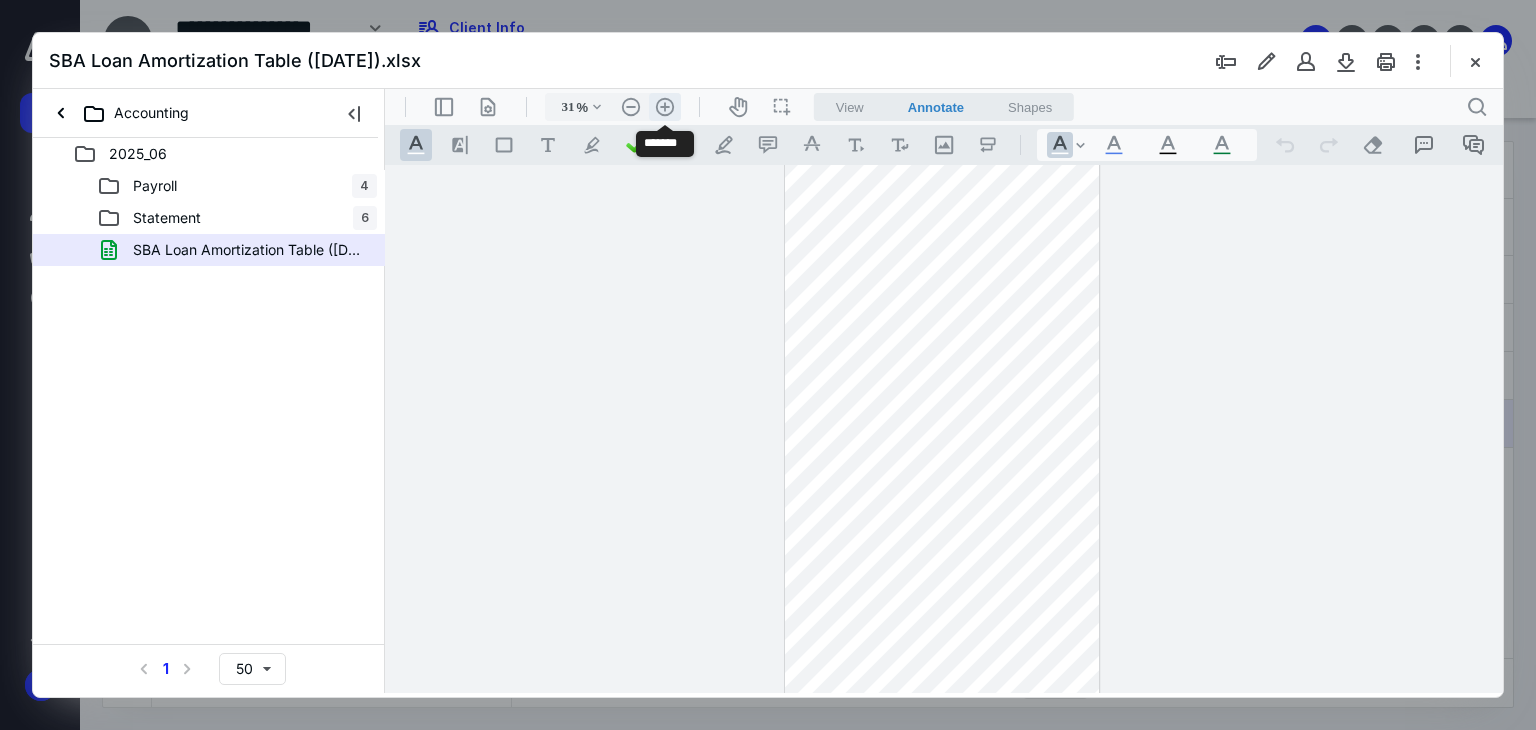 click on ".cls-1{fill:#abb0c4;} icon - header - zoom - in - line" at bounding box center (665, 107) 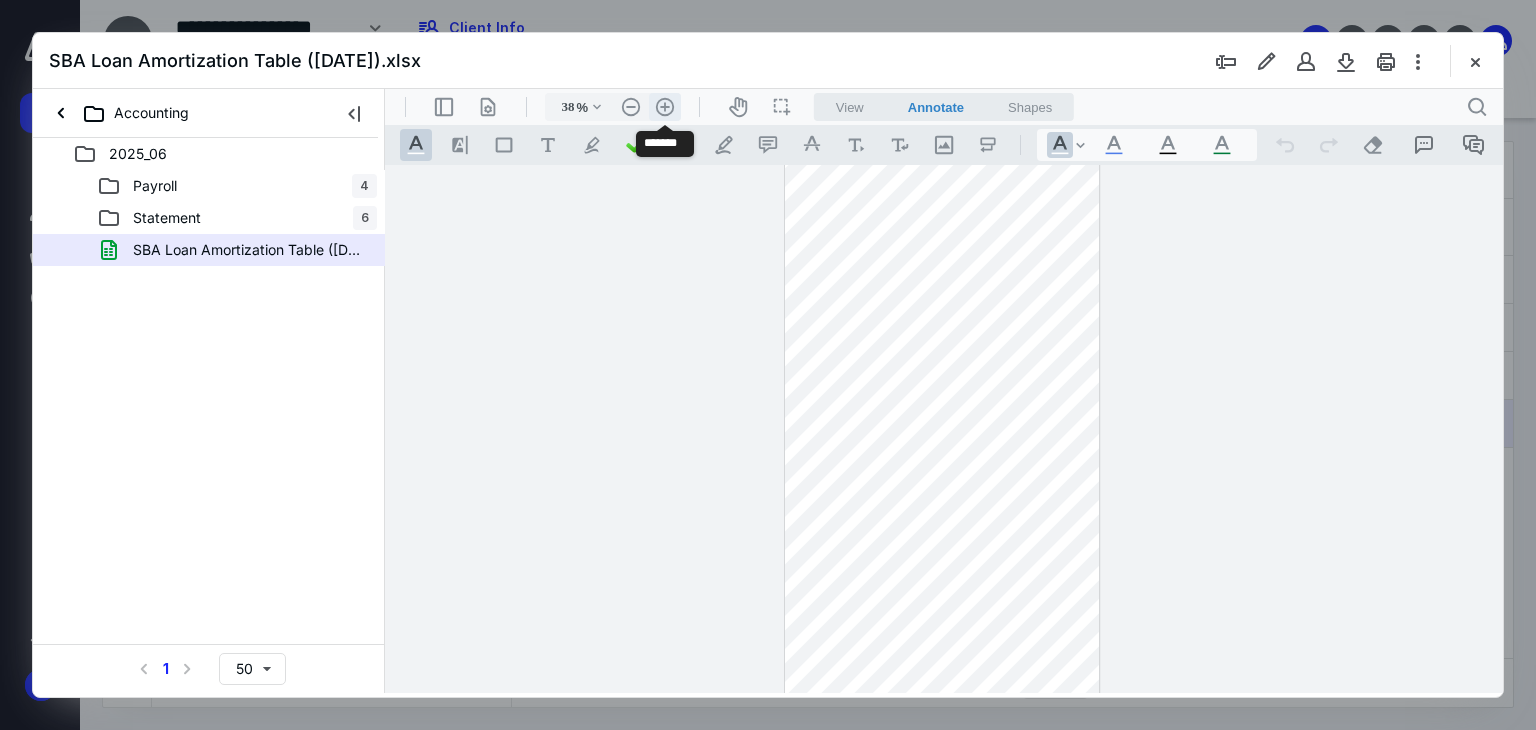 click on ".cls-1{fill:#abb0c4;} icon - header - zoom - in - line" at bounding box center [665, 107] 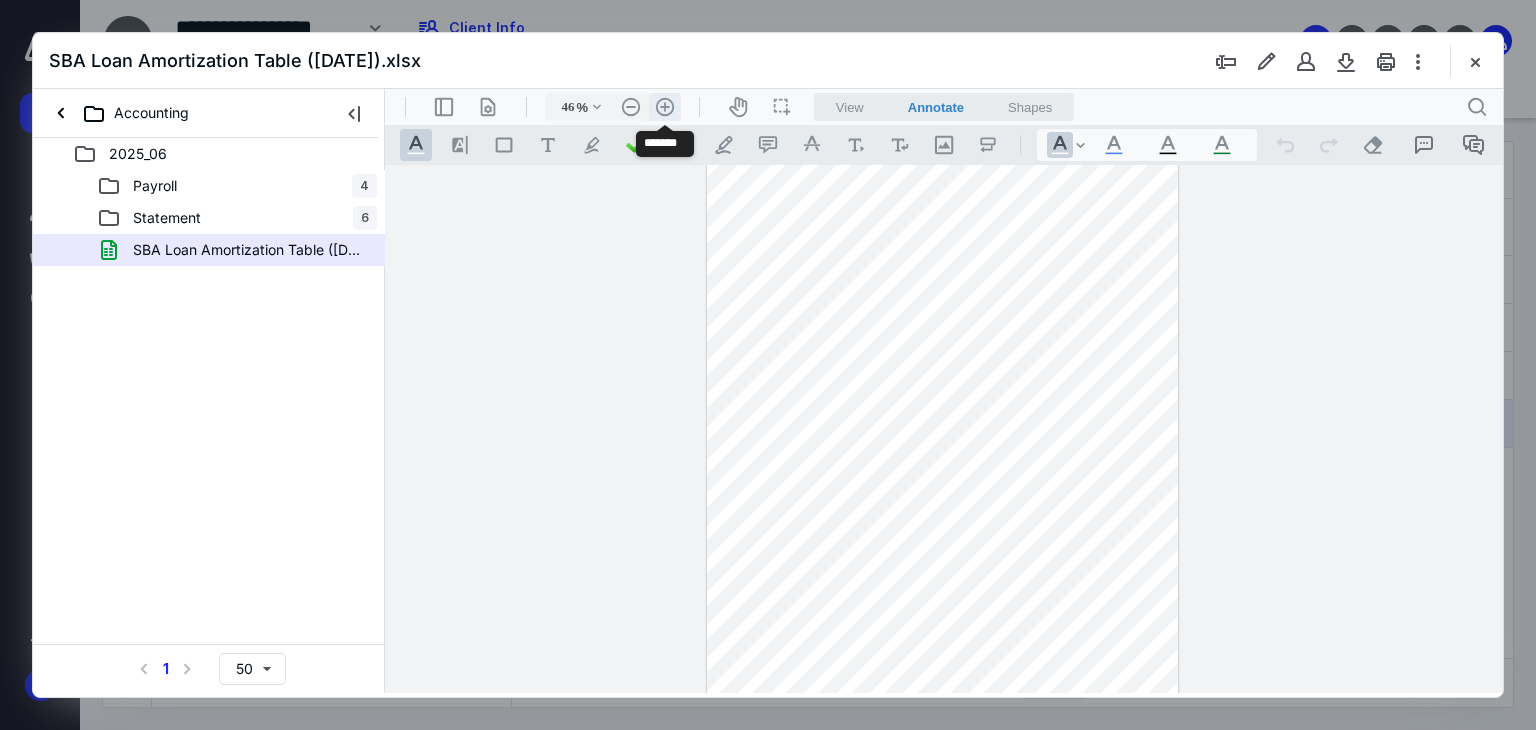 click on ".cls-1{fill:#abb0c4;} icon - header - zoom - in - line" at bounding box center [665, 107] 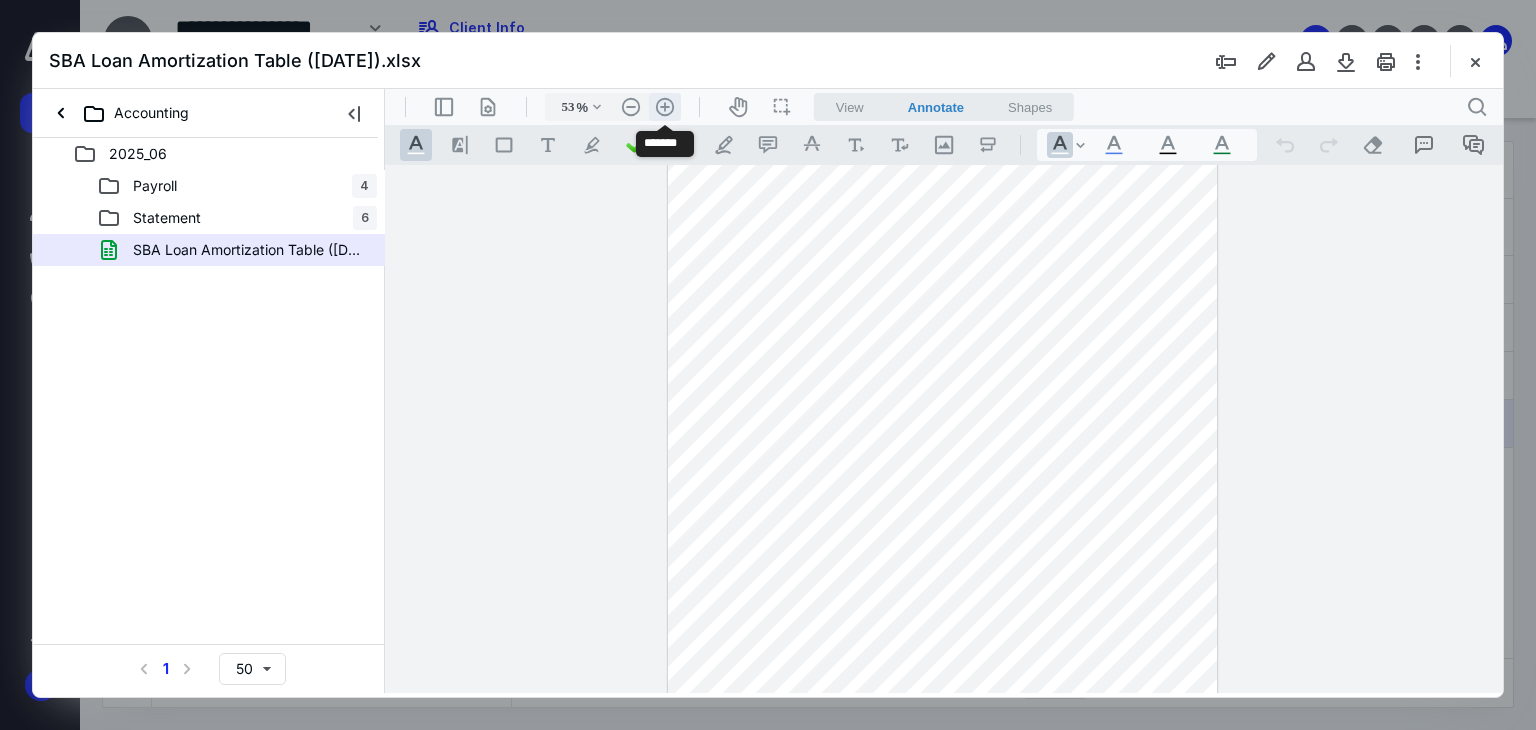 click on ".cls-1{fill:#abb0c4;} icon - header - zoom - in - line" at bounding box center [665, 107] 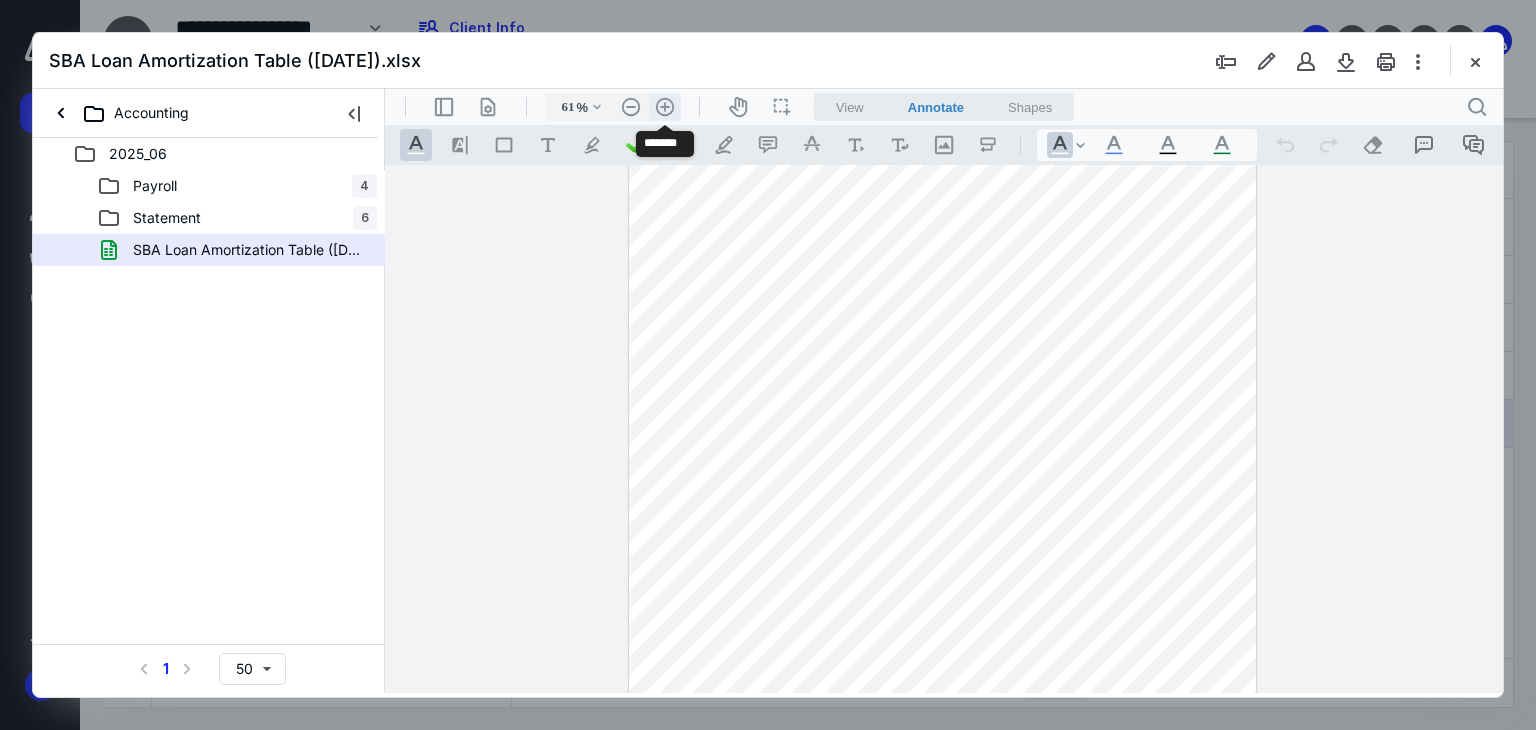 click on ".cls-1{fill:#abb0c4;} icon - header - zoom - in - line" at bounding box center [665, 107] 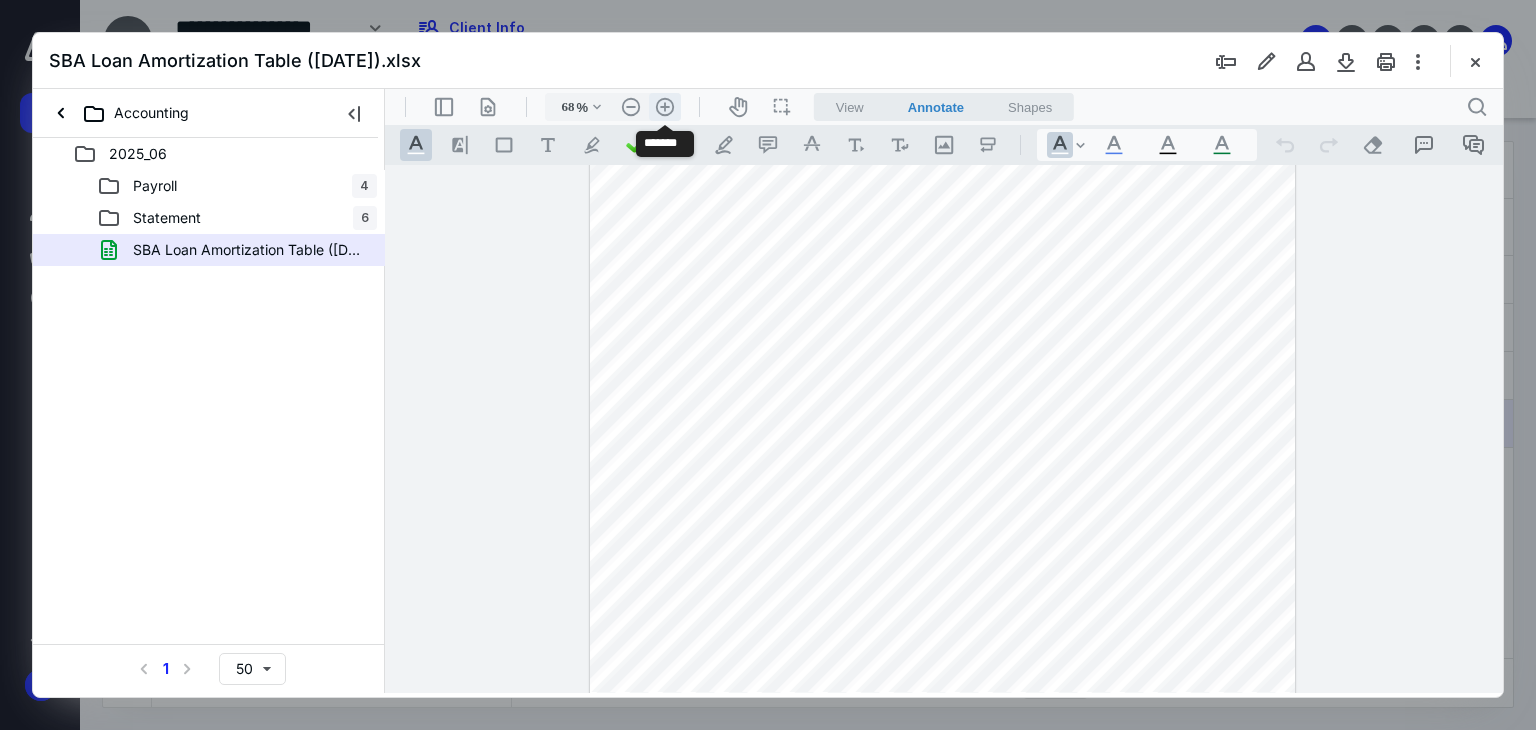 click on ".cls-1{fill:#abb0c4;} icon - header - zoom - in - line" at bounding box center [665, 107] 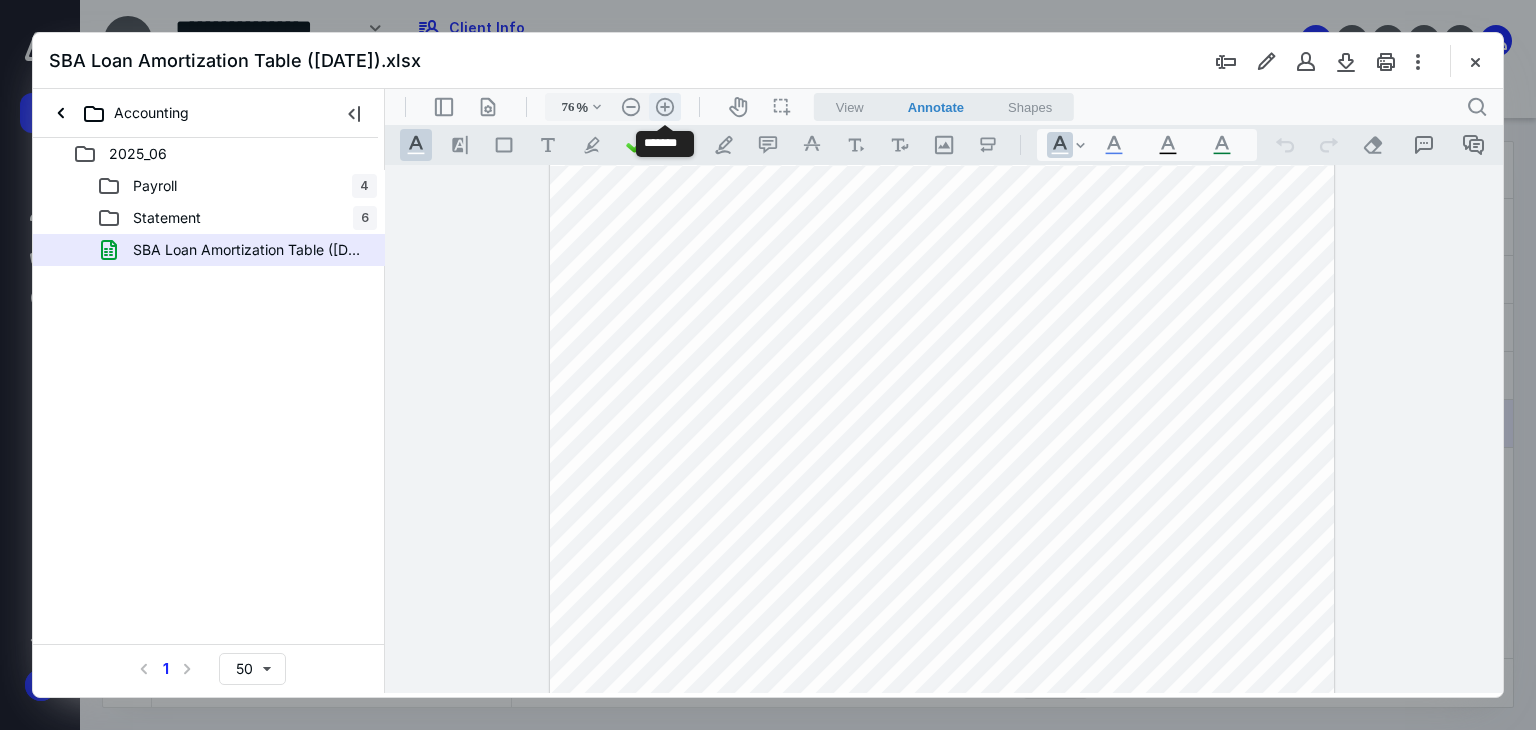 click on ".cls-1{fill:#abb0c4;} icon - header - zoom - in - line" at bounding box center [665, 107] 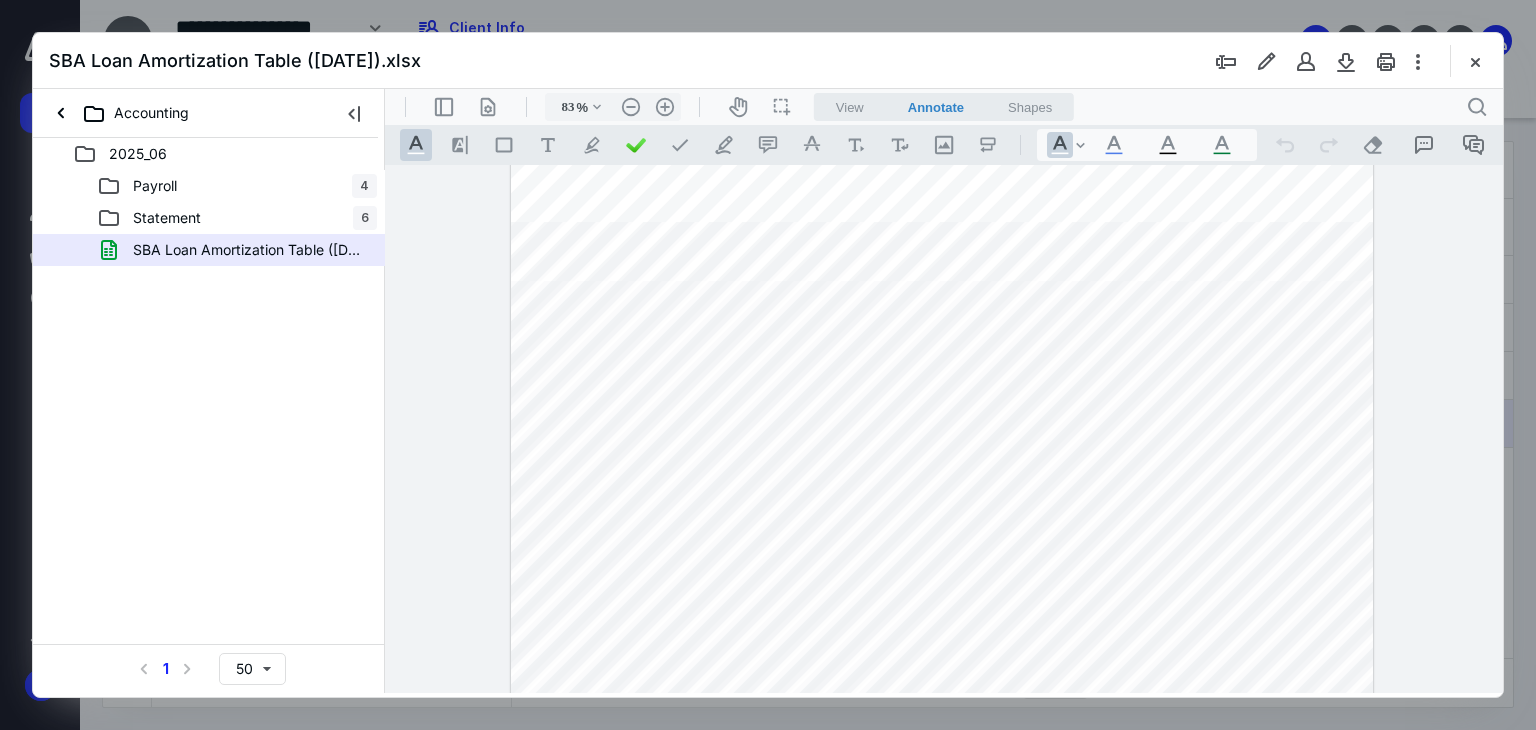 scroll, scrollTop: 0, scrollLeft: 0, axis: both 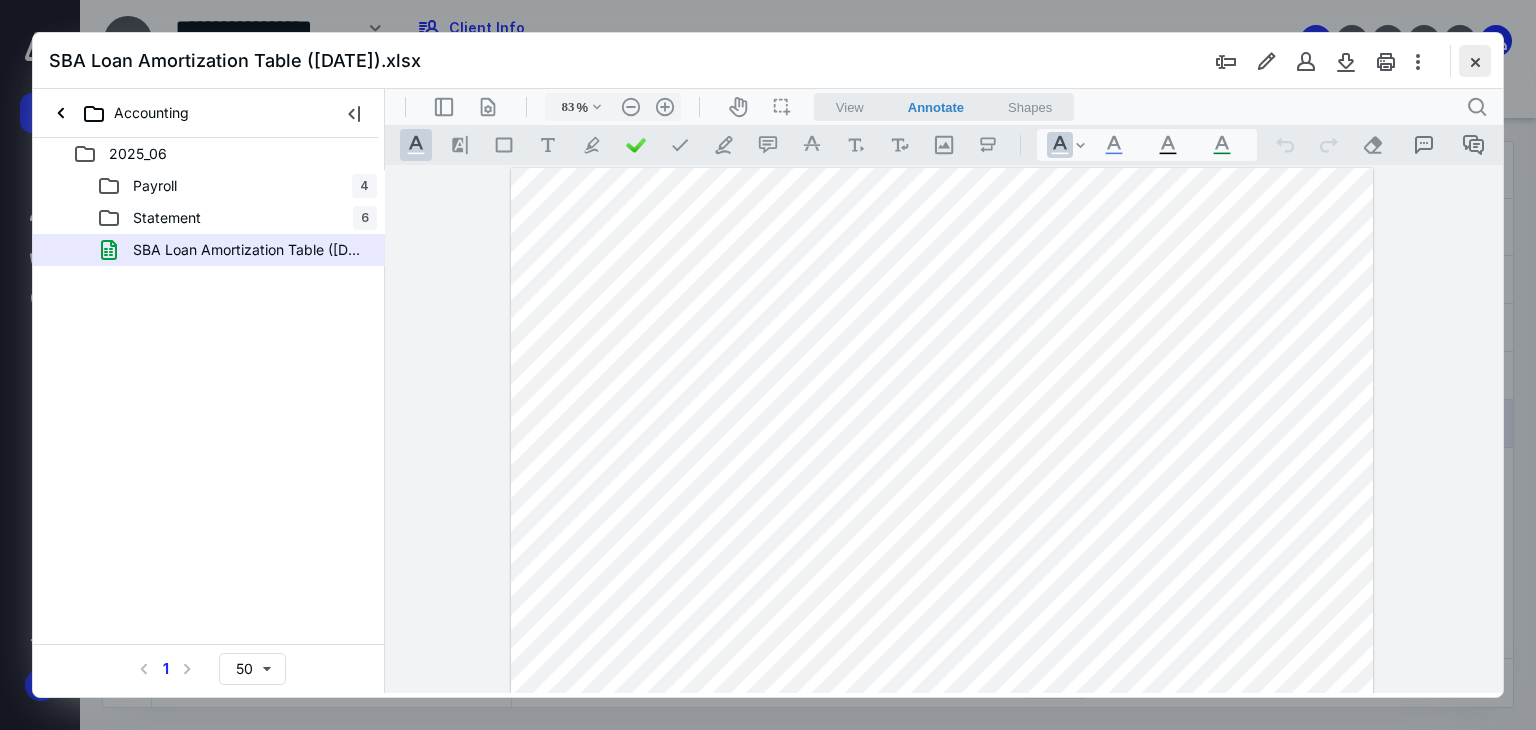 click at bounding box center [1475, 61] 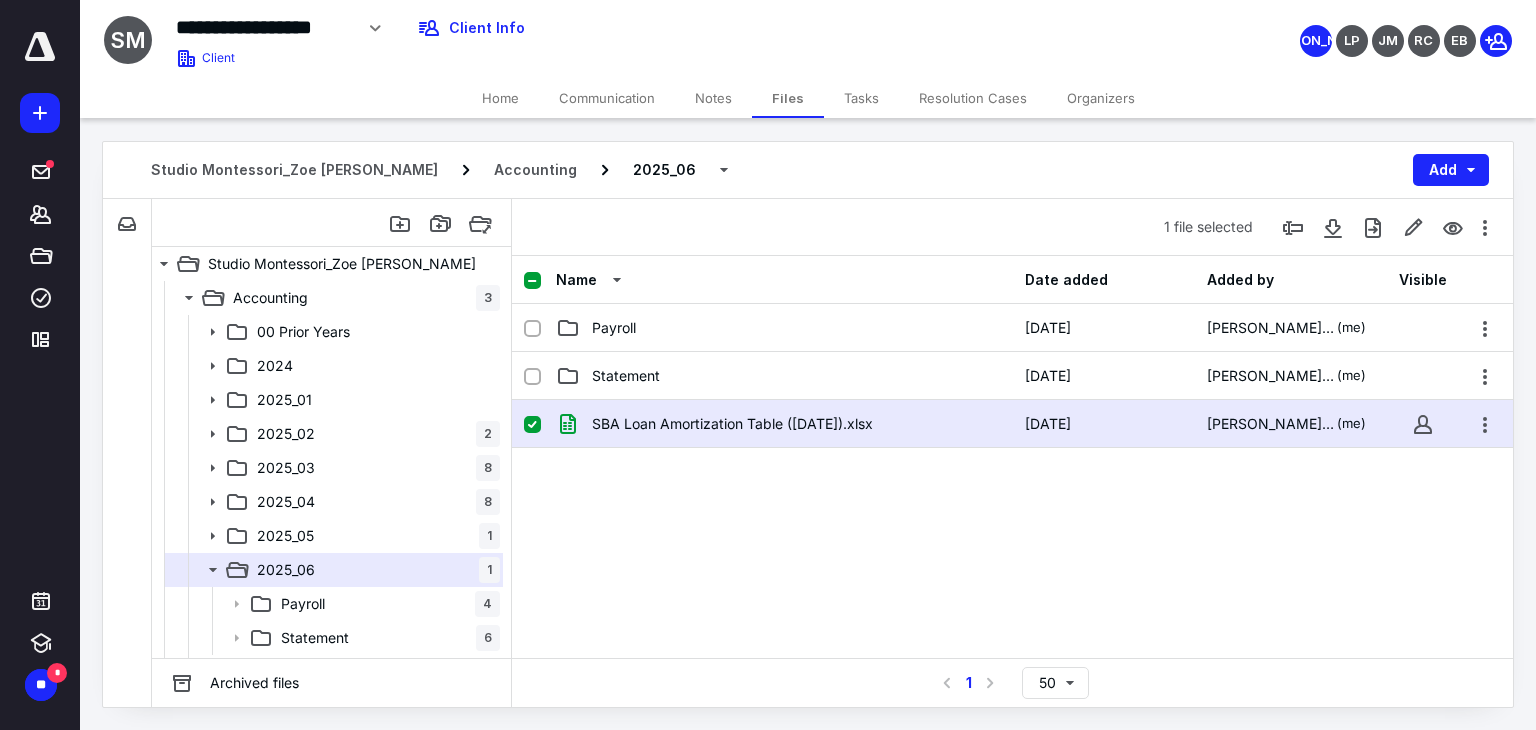 click on "SBA Loan Amortization Table ([DATE]).xlsx [DATE] [PERSON_NAME] Oxino  (me)" at bounding box center [1012, 550] 